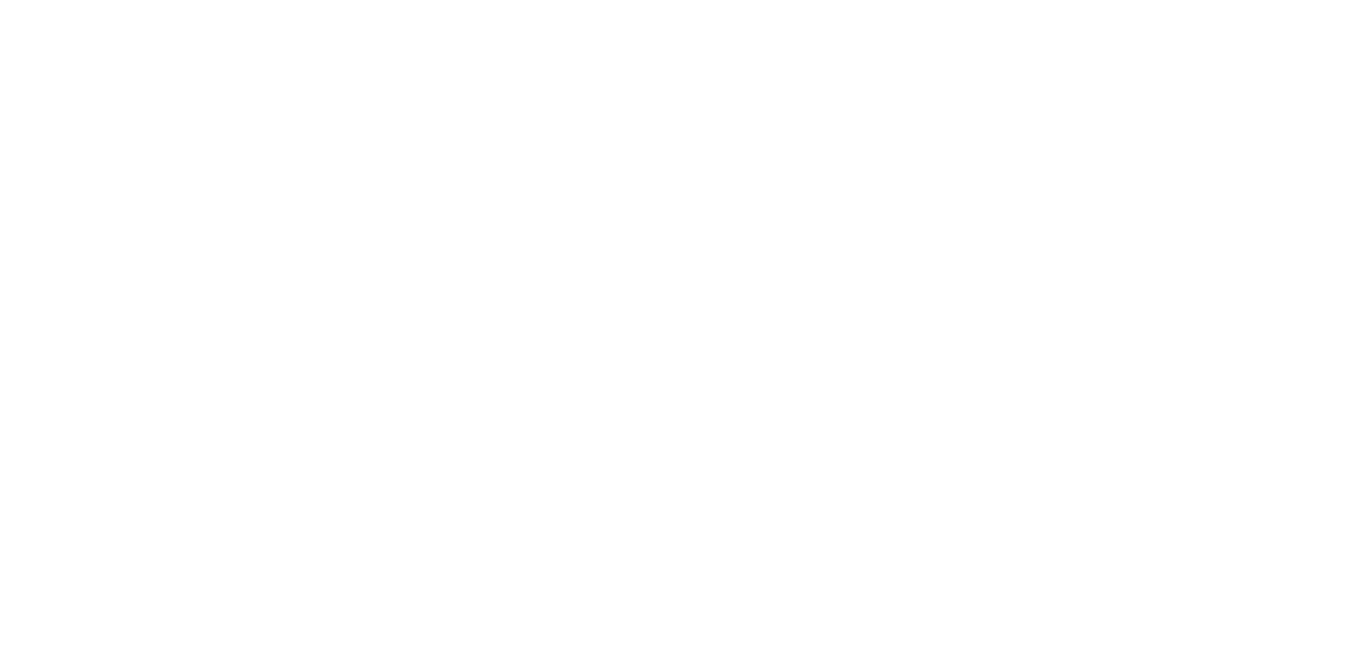 scroll, scrollTop: 0, scrollLeft: 0, axis: both 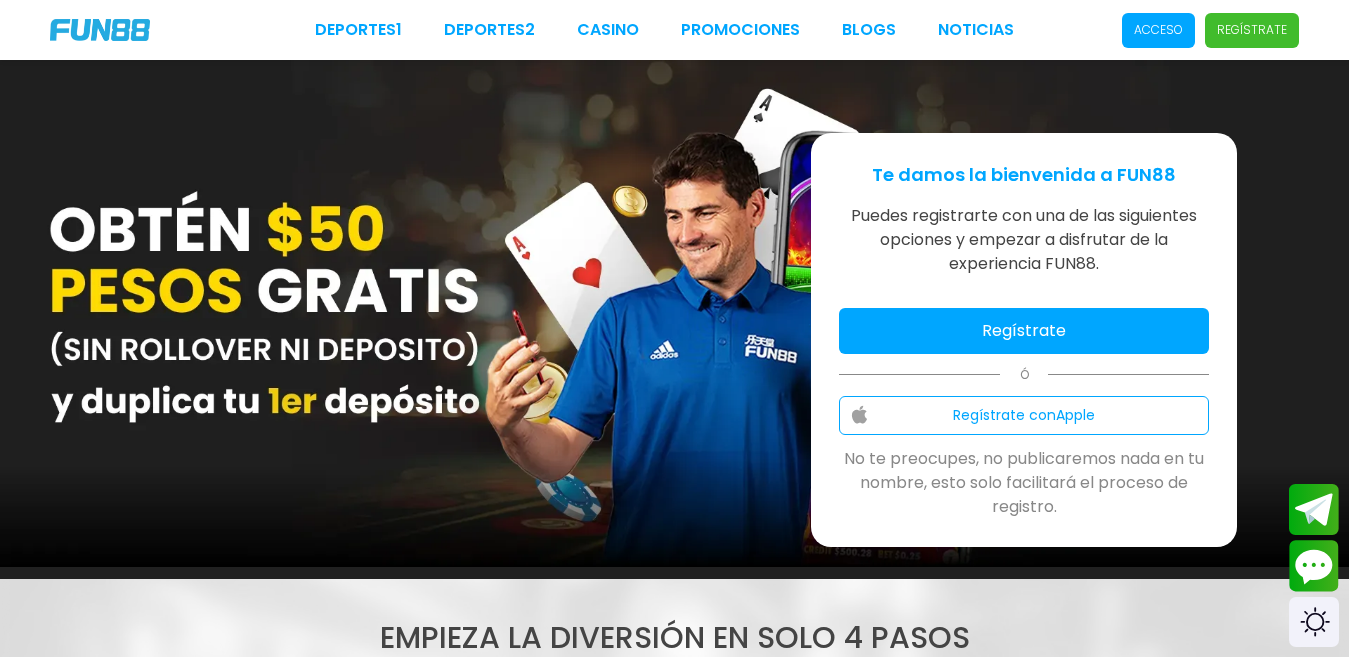 click on "Regístrate" at bounding box center (1024, 331) 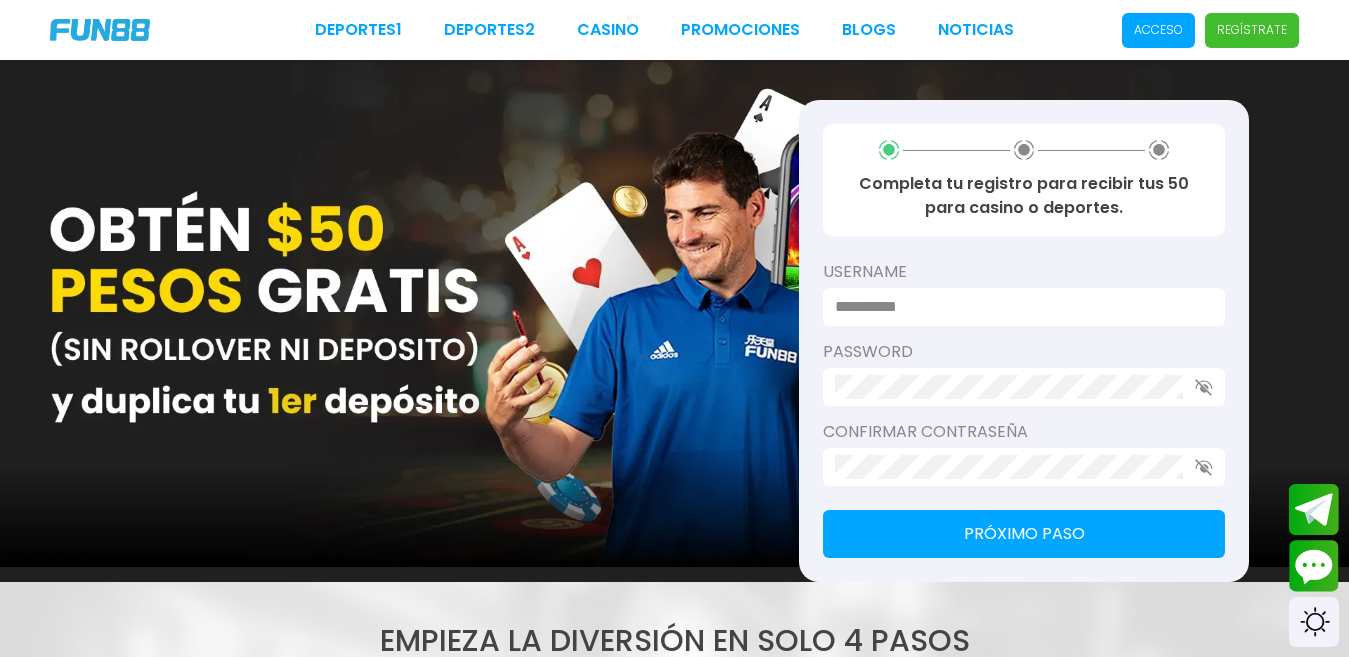 click at bounding box center (1018, 307) 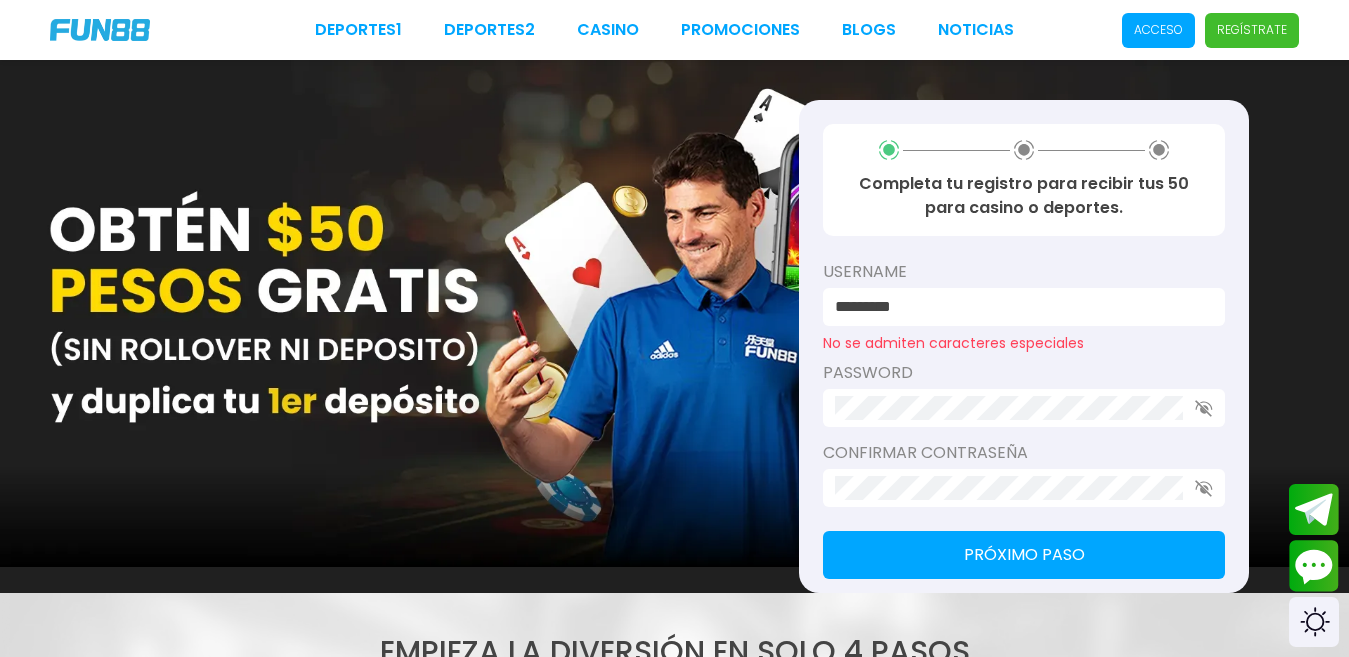 click on "password" at bounding box center (1024, 394) 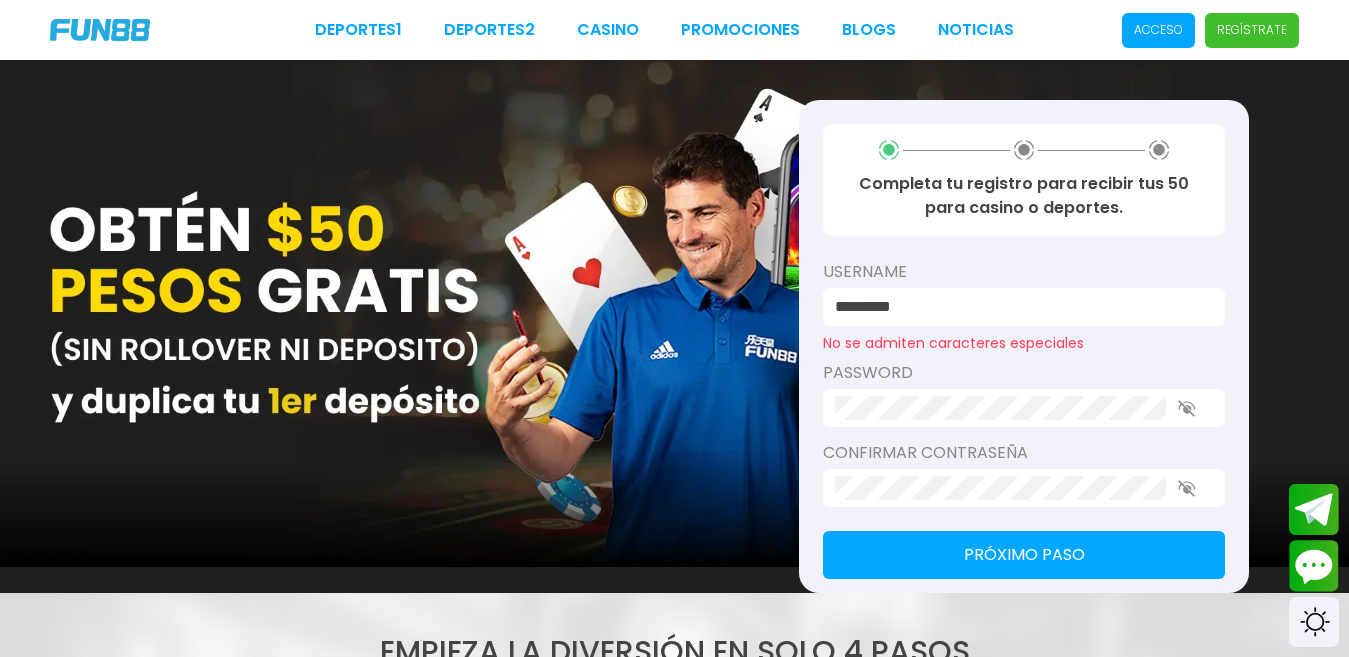 click on "Próximo paso" at bounding box center [1024, 555] 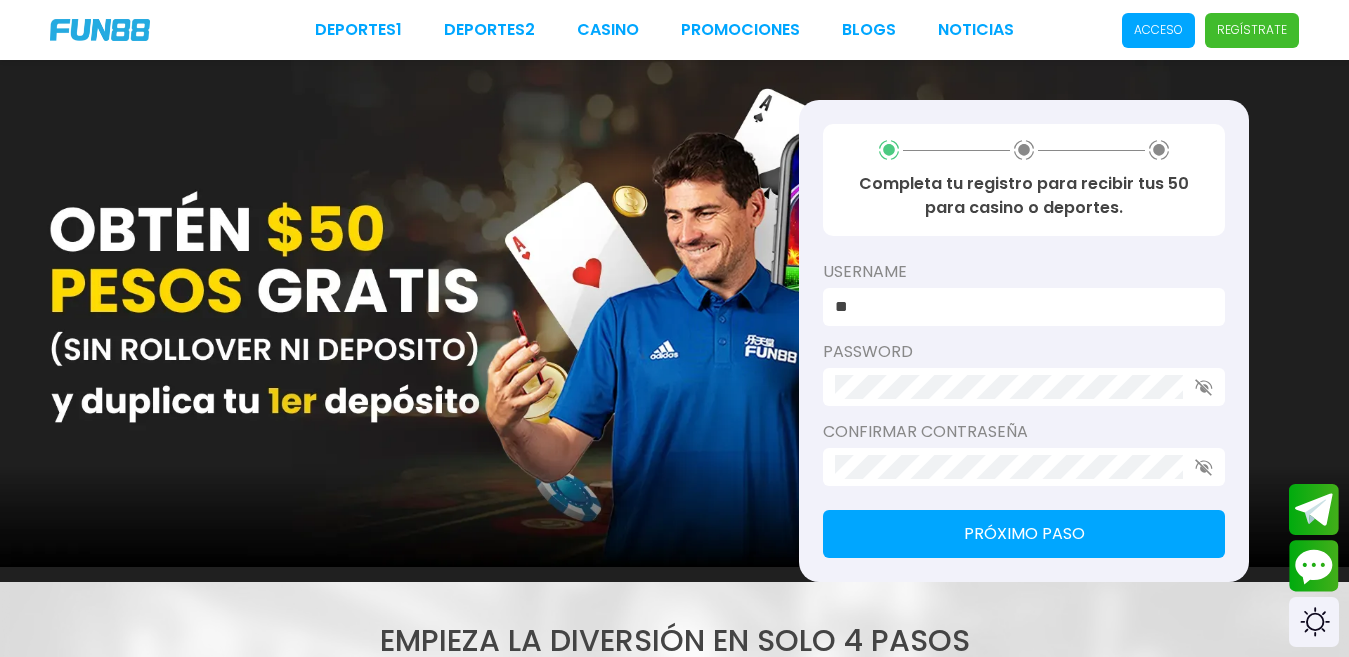 type on "*" 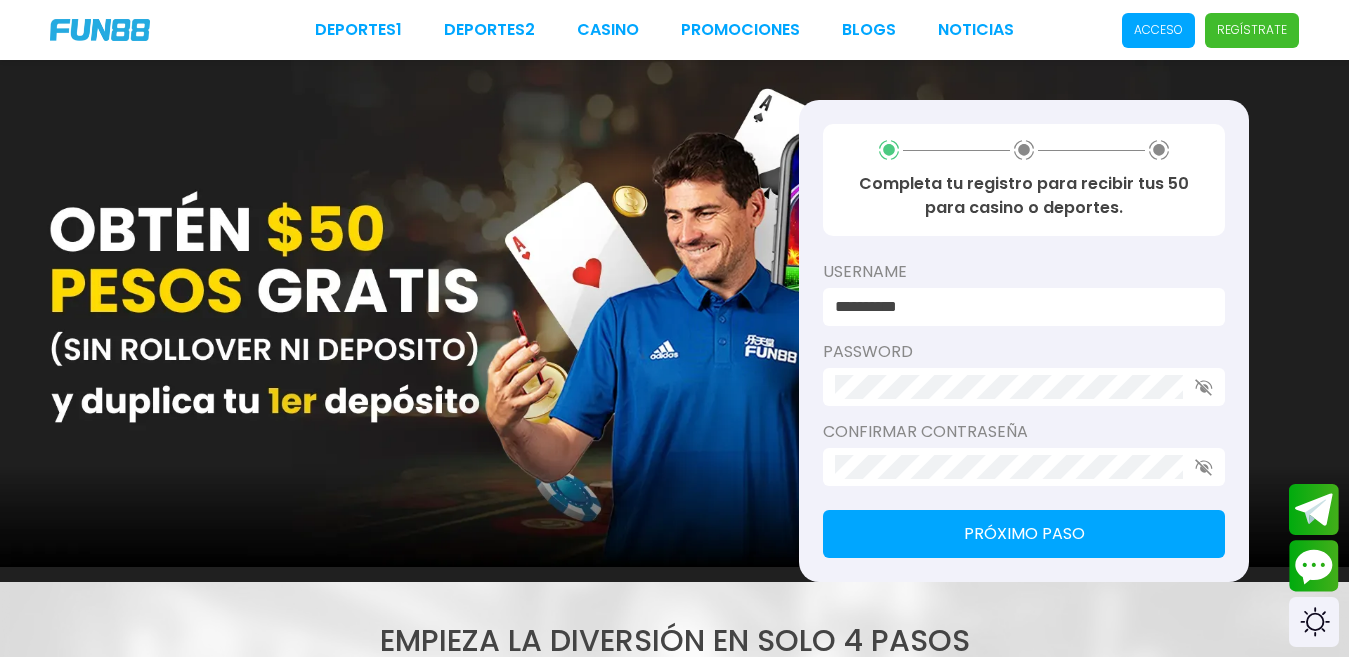 type on "**********" 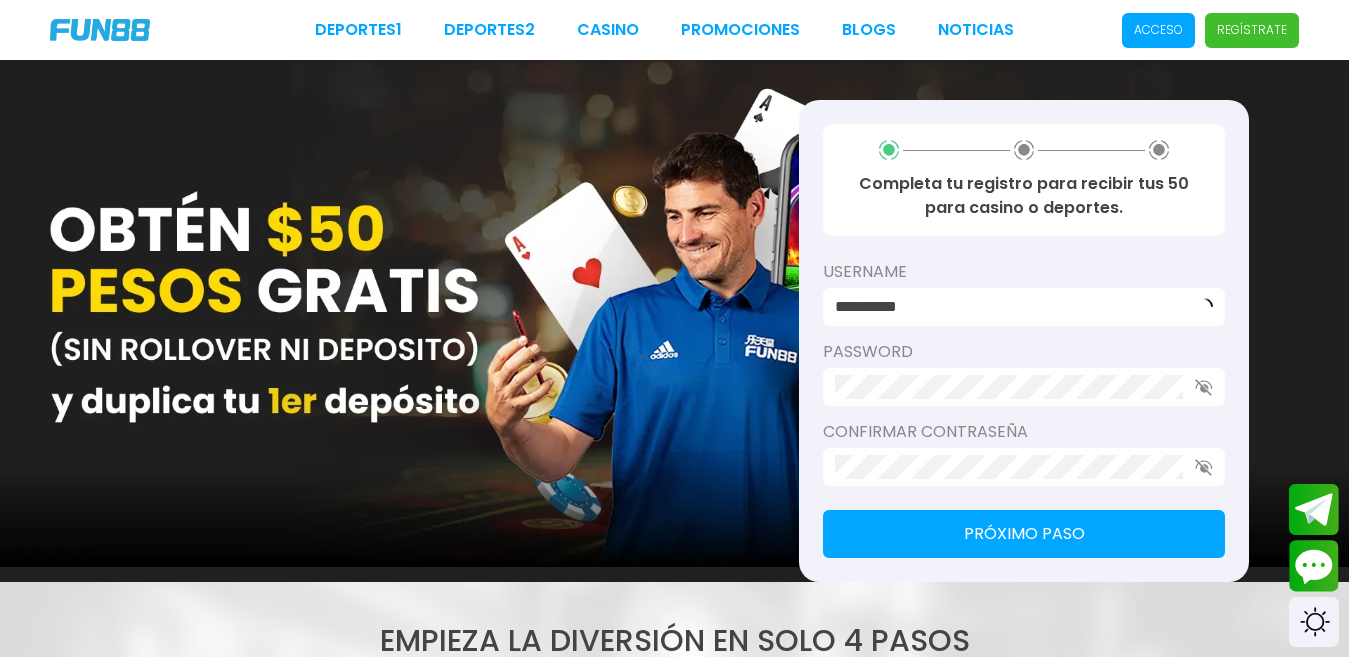click on "Próximo paso" at bounding box center (1024, 534) 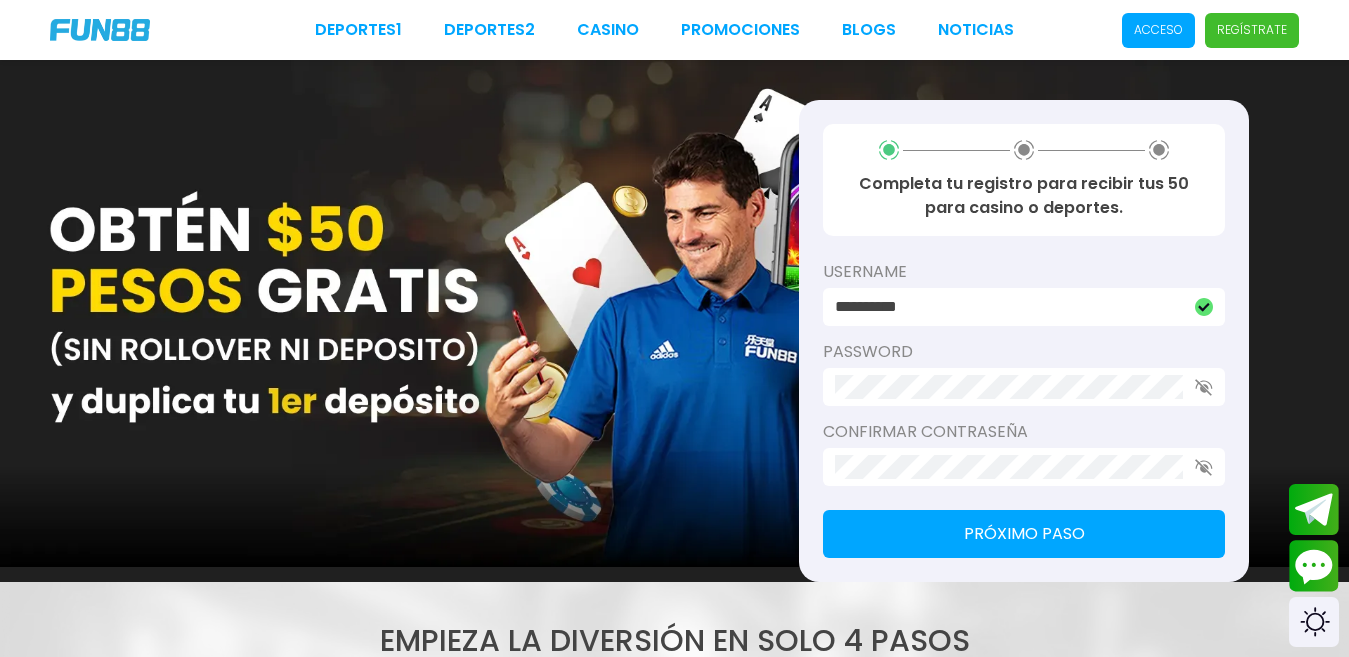 click on "Próximo paso" at bounding box center (1024, 534) 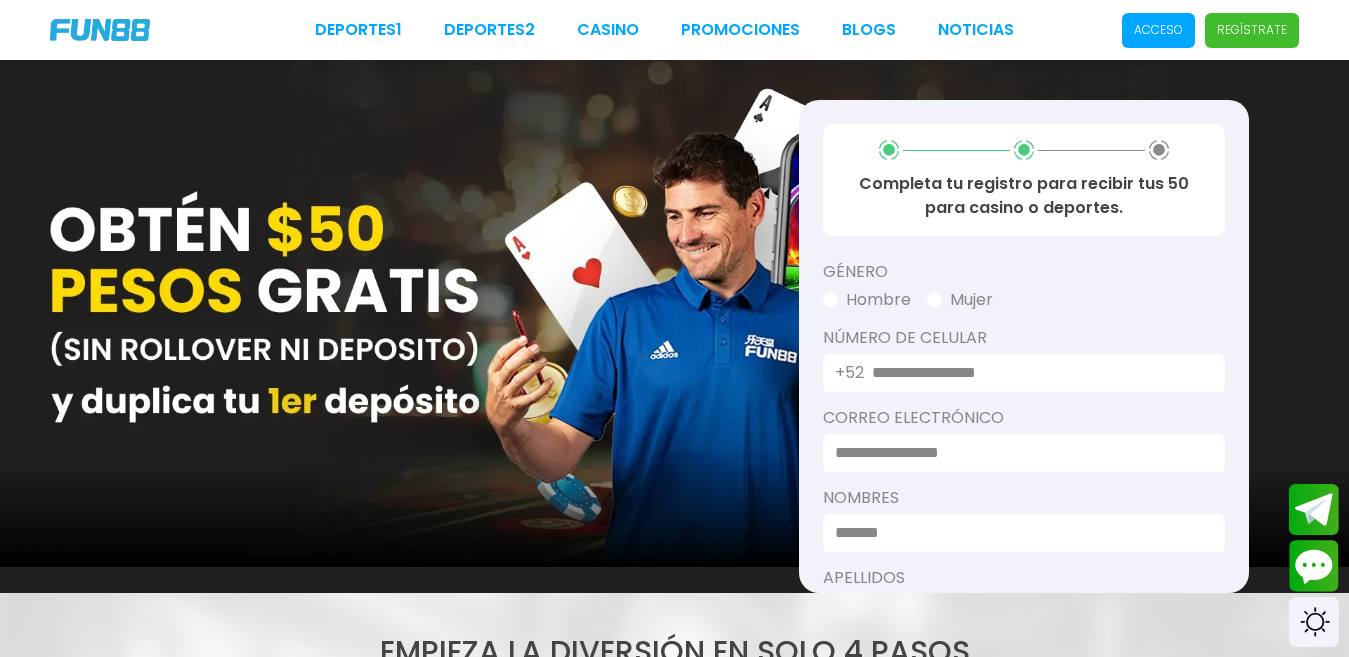 click at bounding box center [1036, 373] 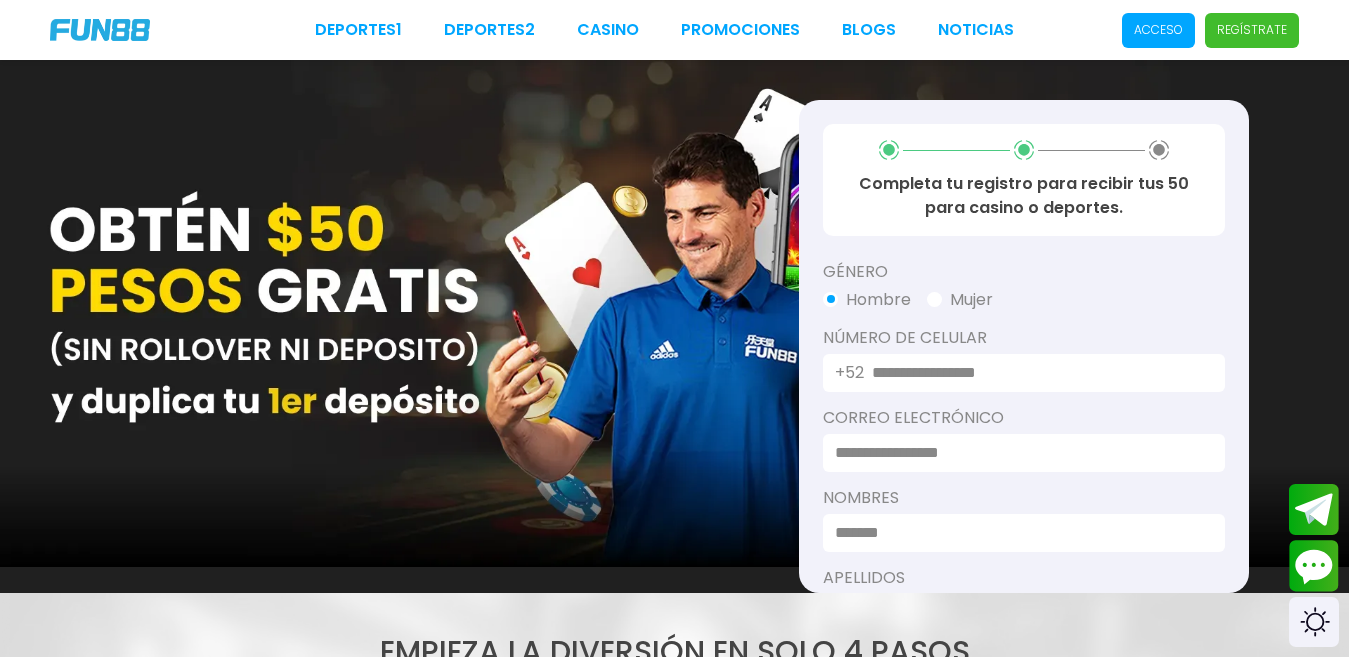 click at bounding box center [1036, 373] 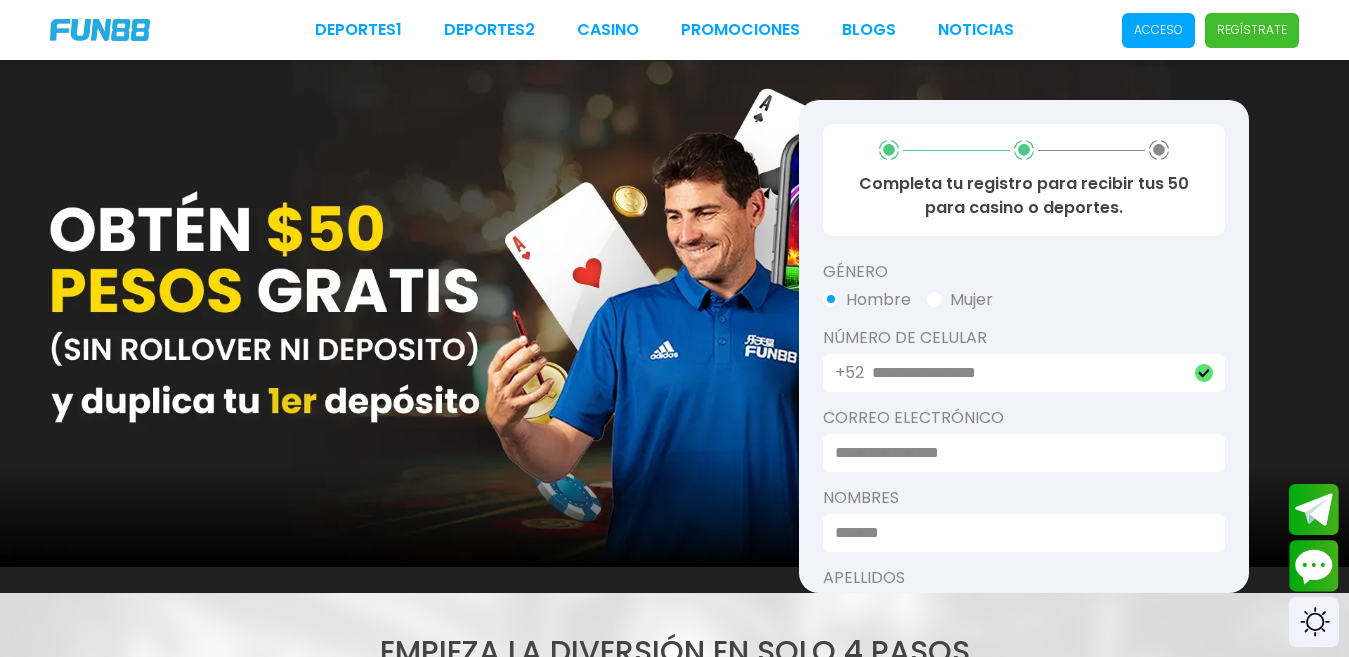 type on "**********" 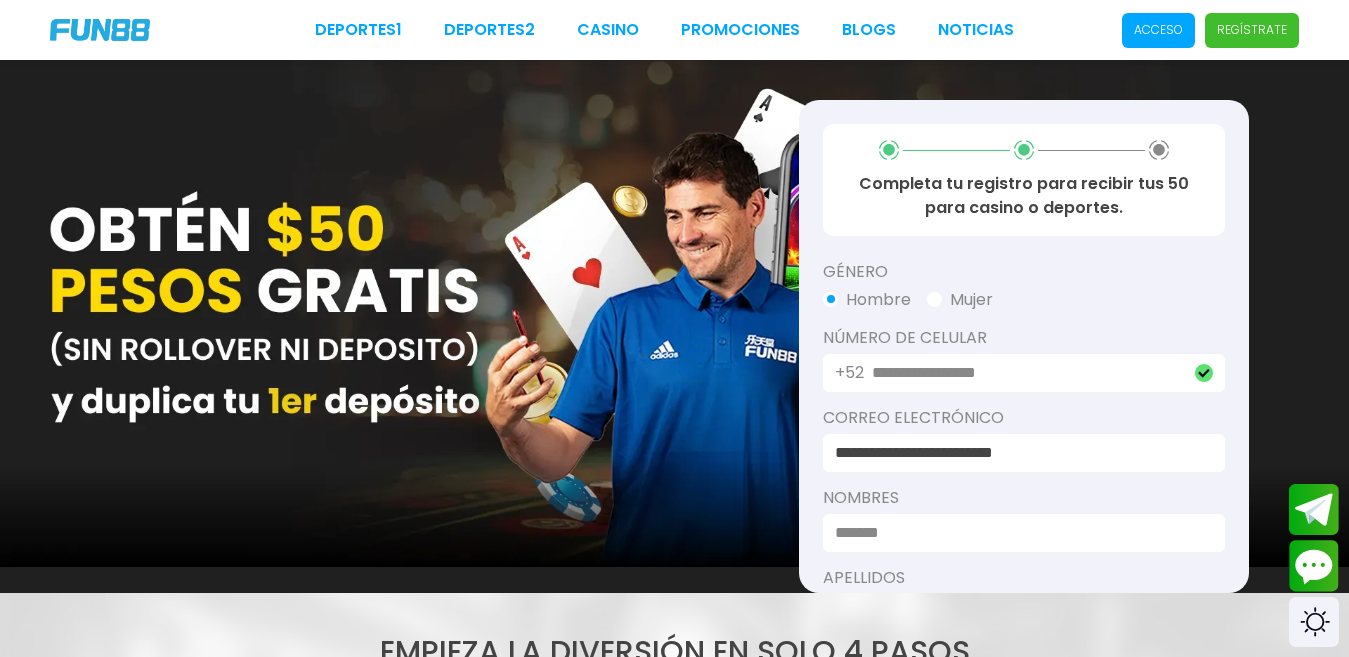 click at bounding box center (1018, 533) 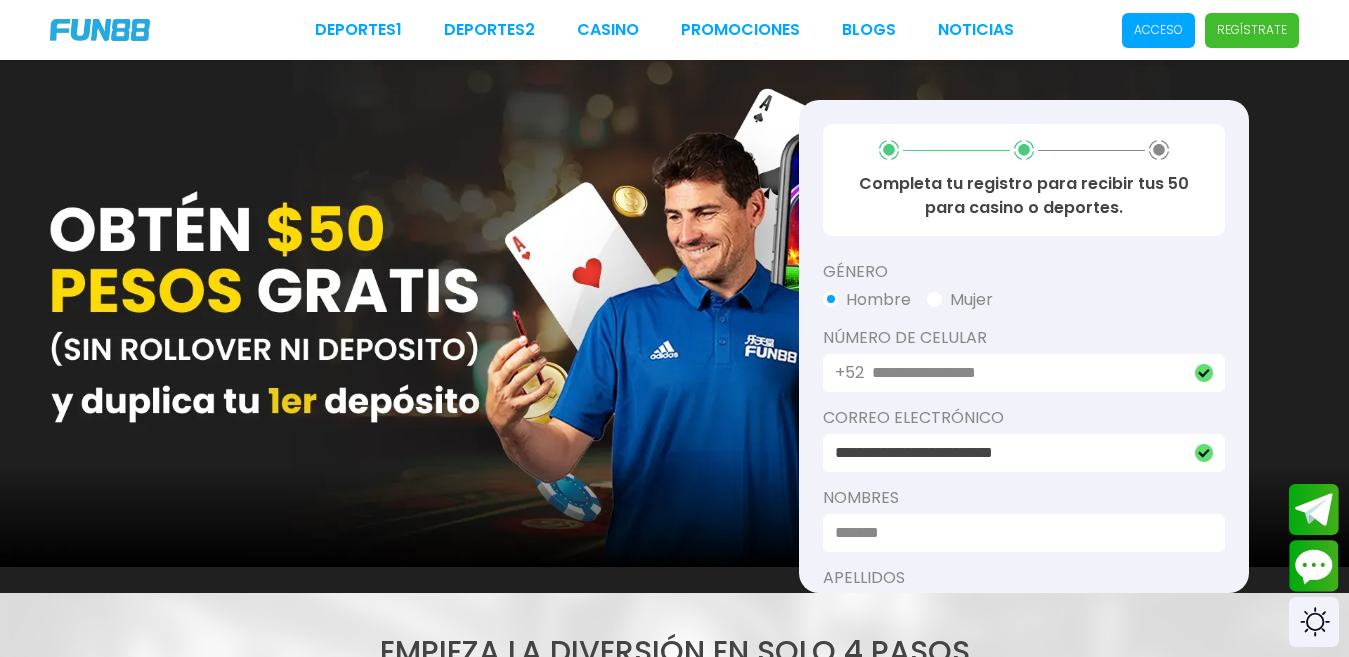 type on "**********" 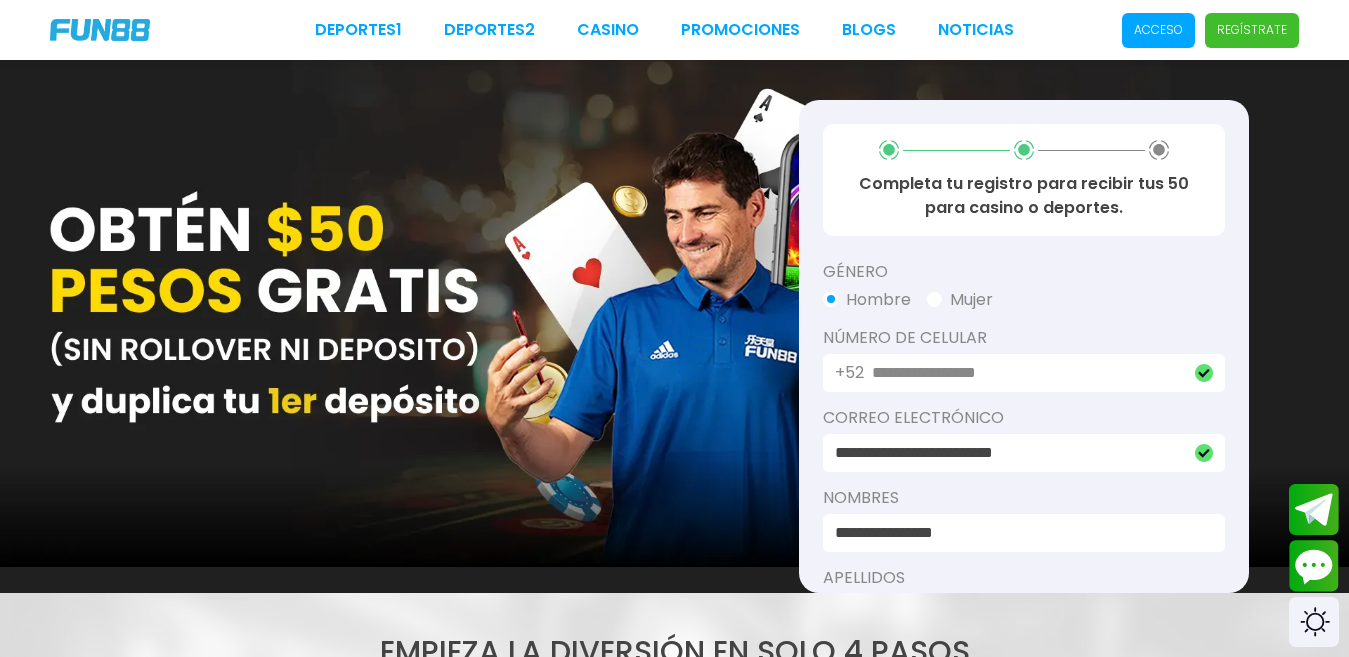 click on "Apellidos" at bounding box center (1024, 578) 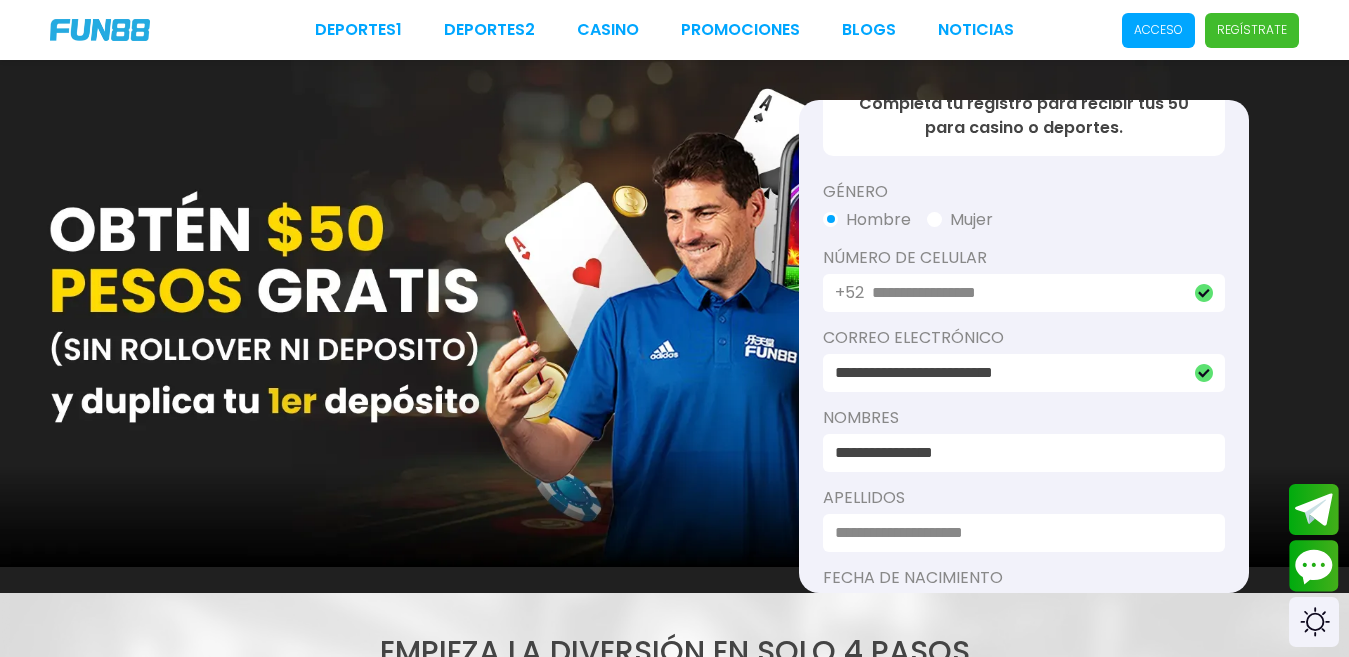 scroll, scrollTop: 120, scrollLeft: 0, axis: vertical 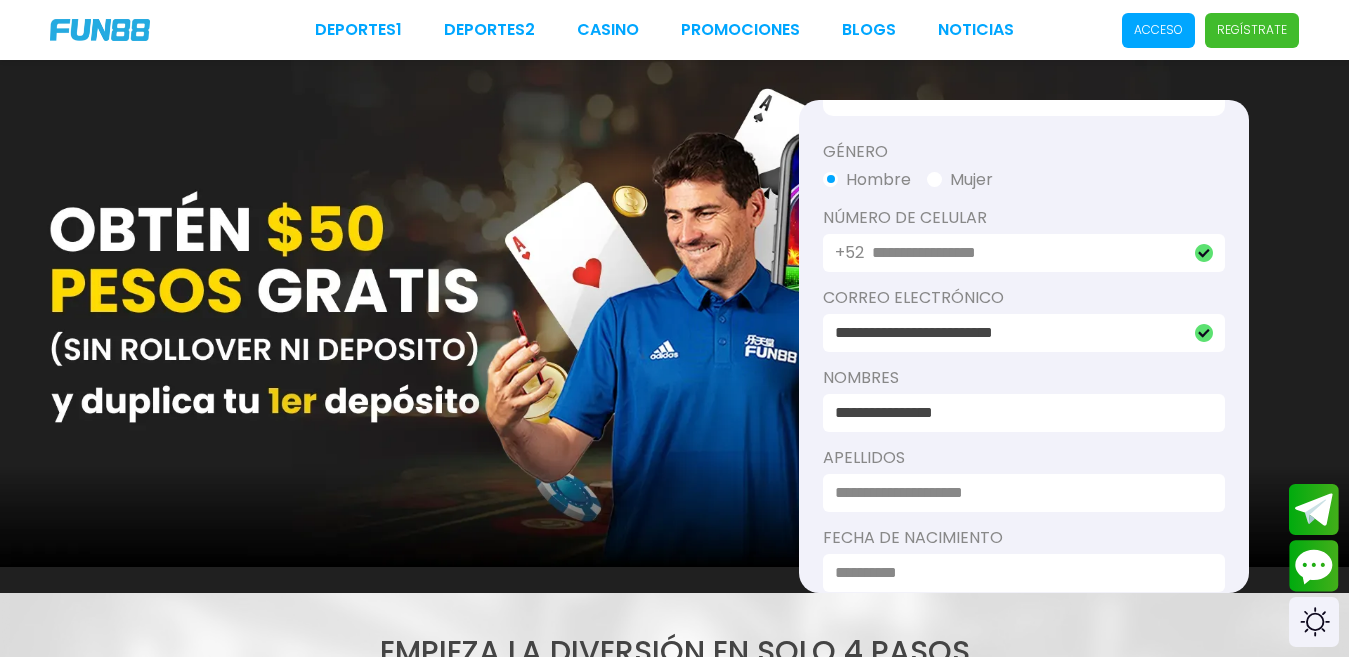 click at bounding box center [1018, 493] 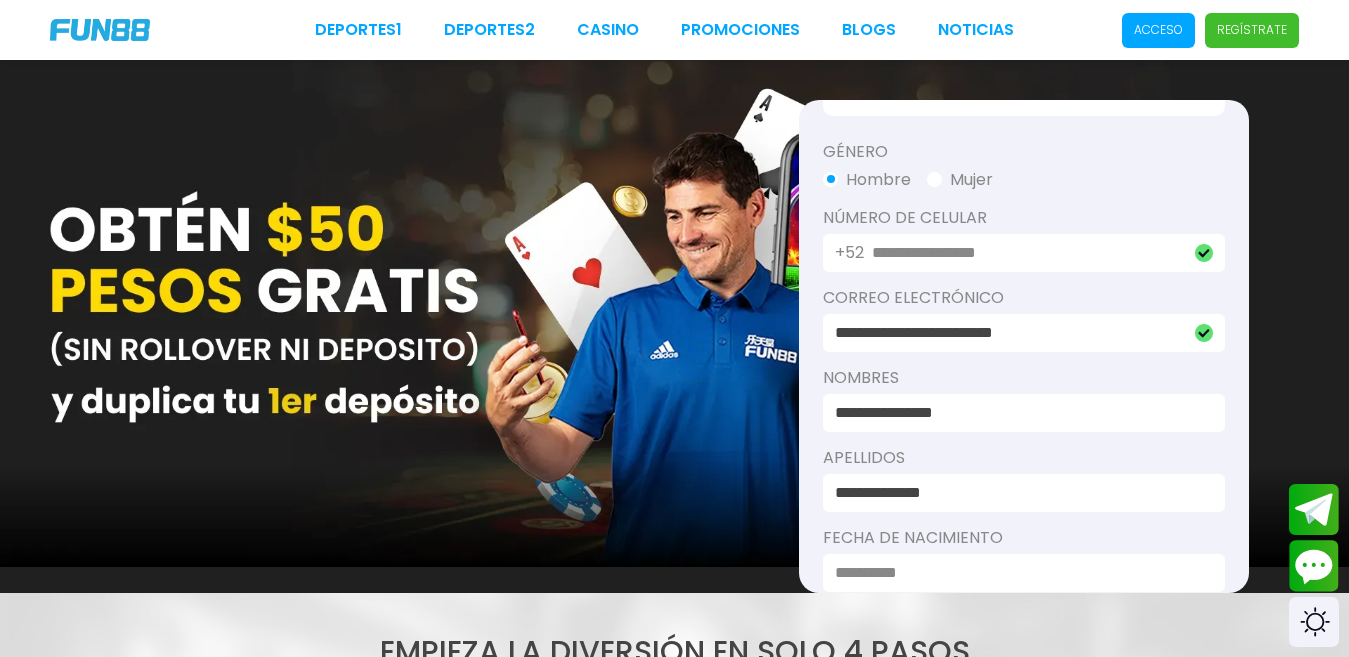 type on "**********" 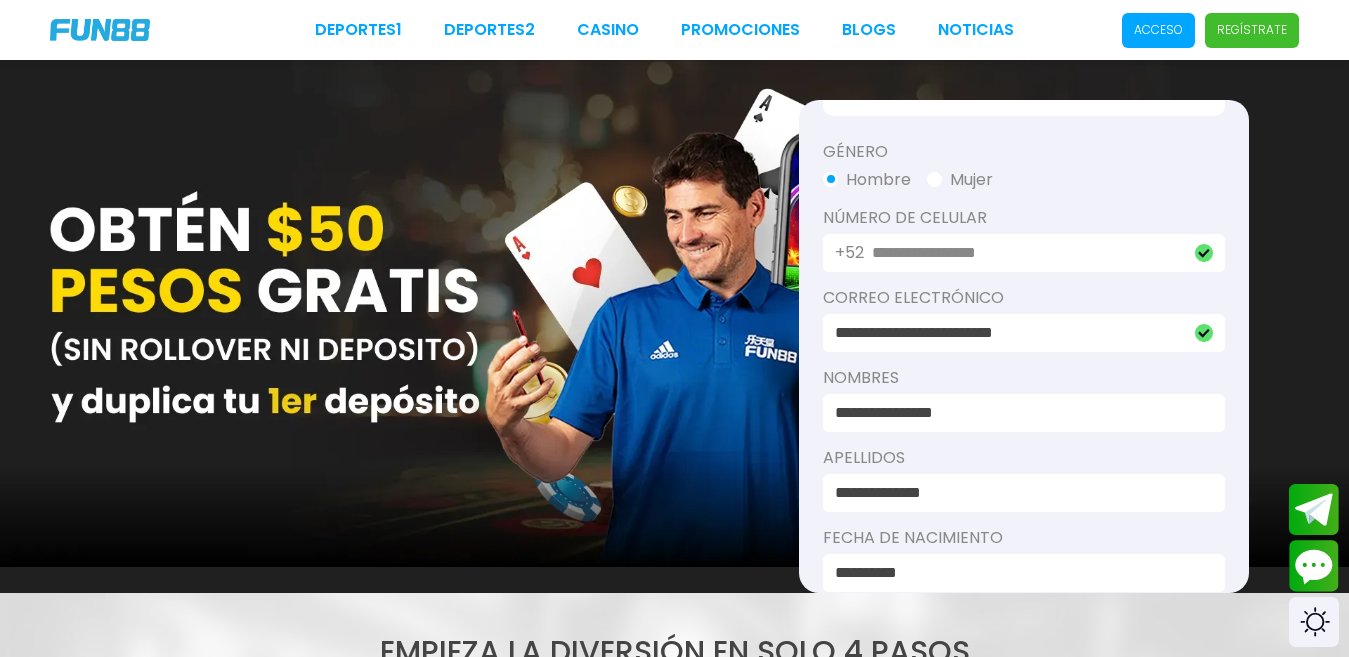 type on "**********" 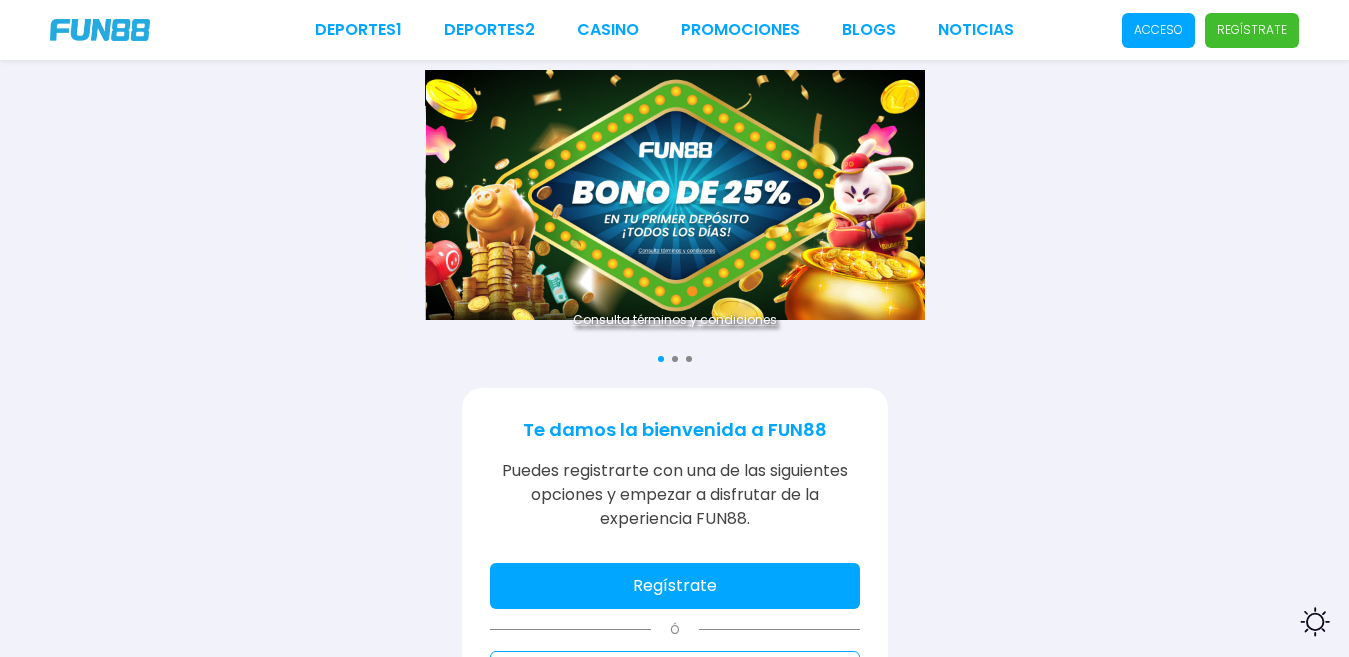 click on "Regístrate" at bounding box center (675, 586) 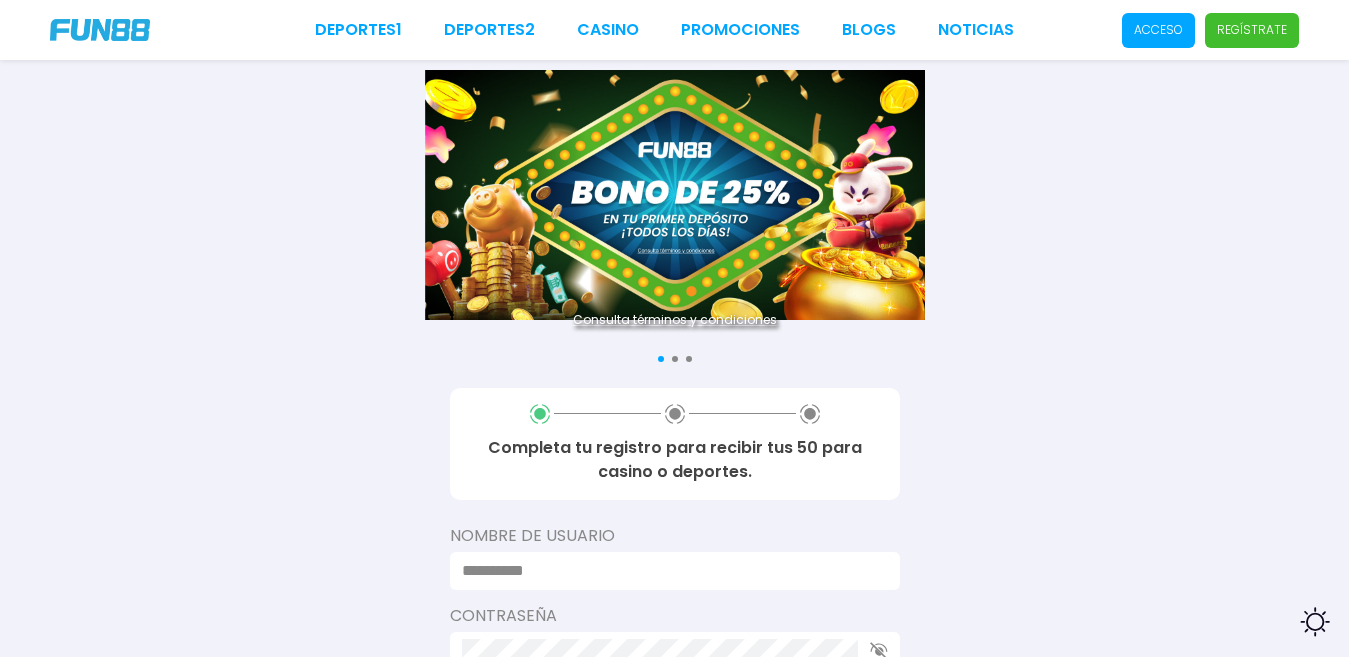type on "**********" 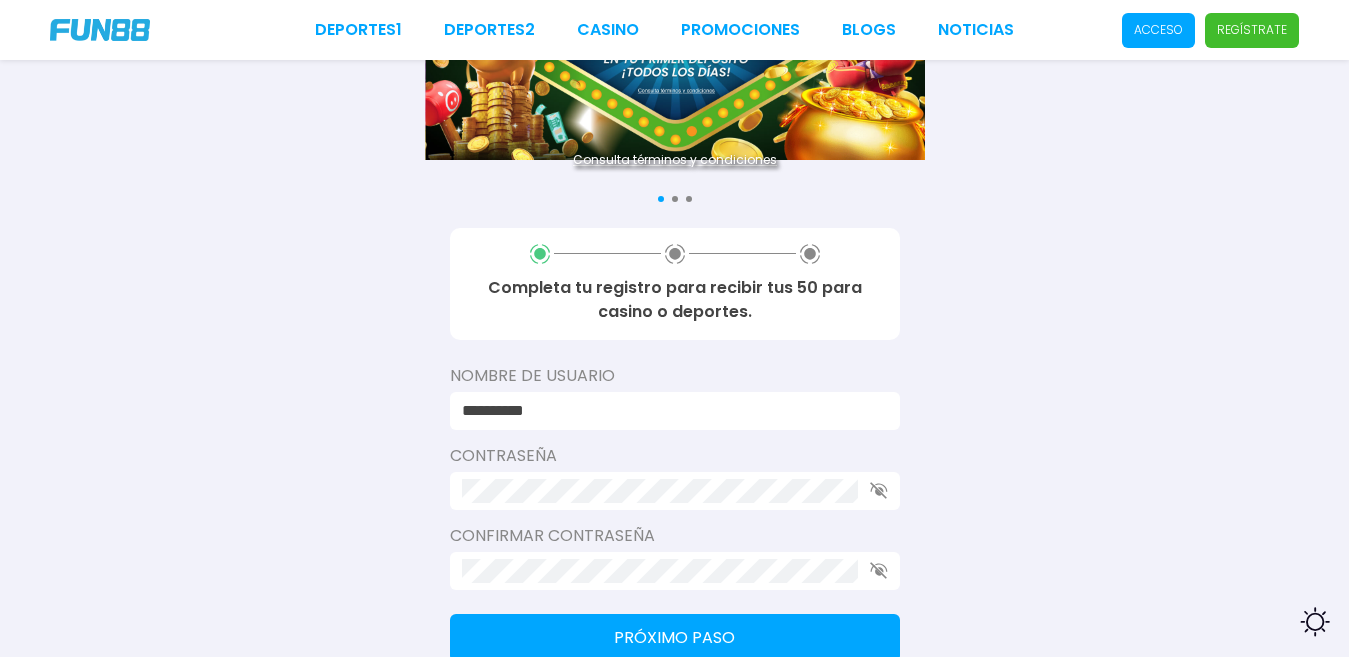 scroll, scrollTop: 240, scrollLeft: 0, axis: vertical 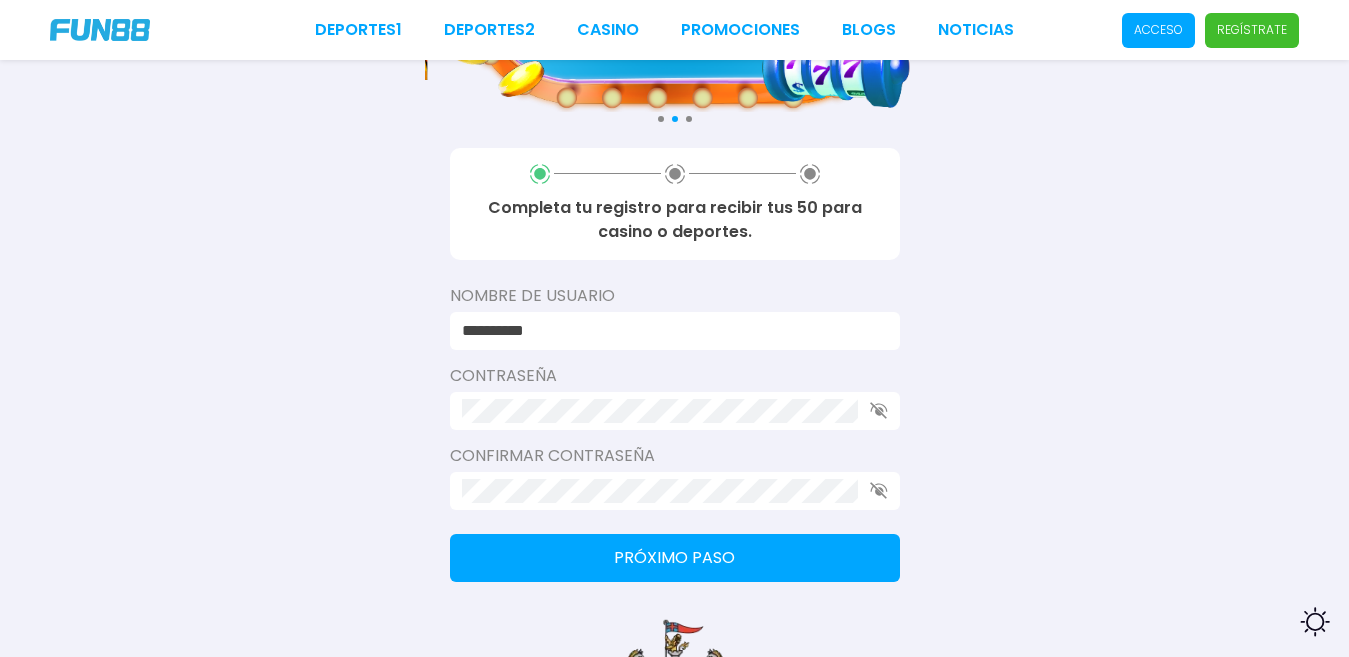 click on "Próximo paso" at bounding box center (675, 558) 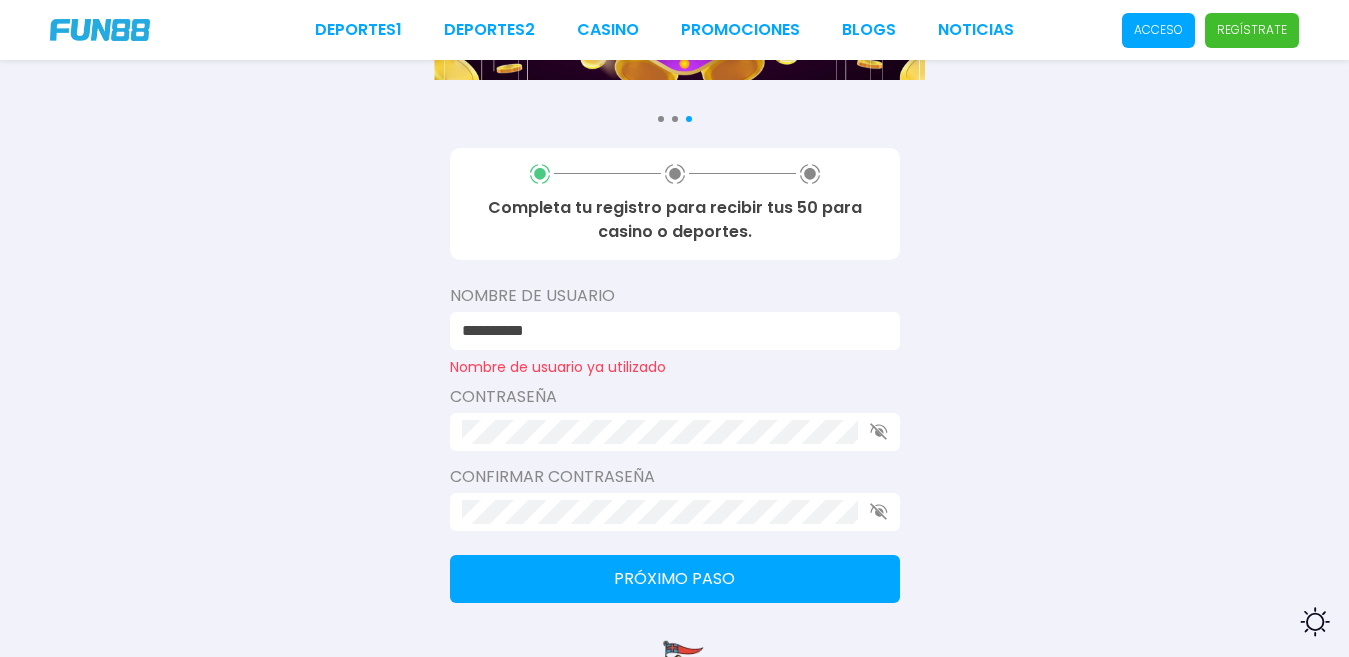 click on "Acceso" at bounding box center [1158, 30] 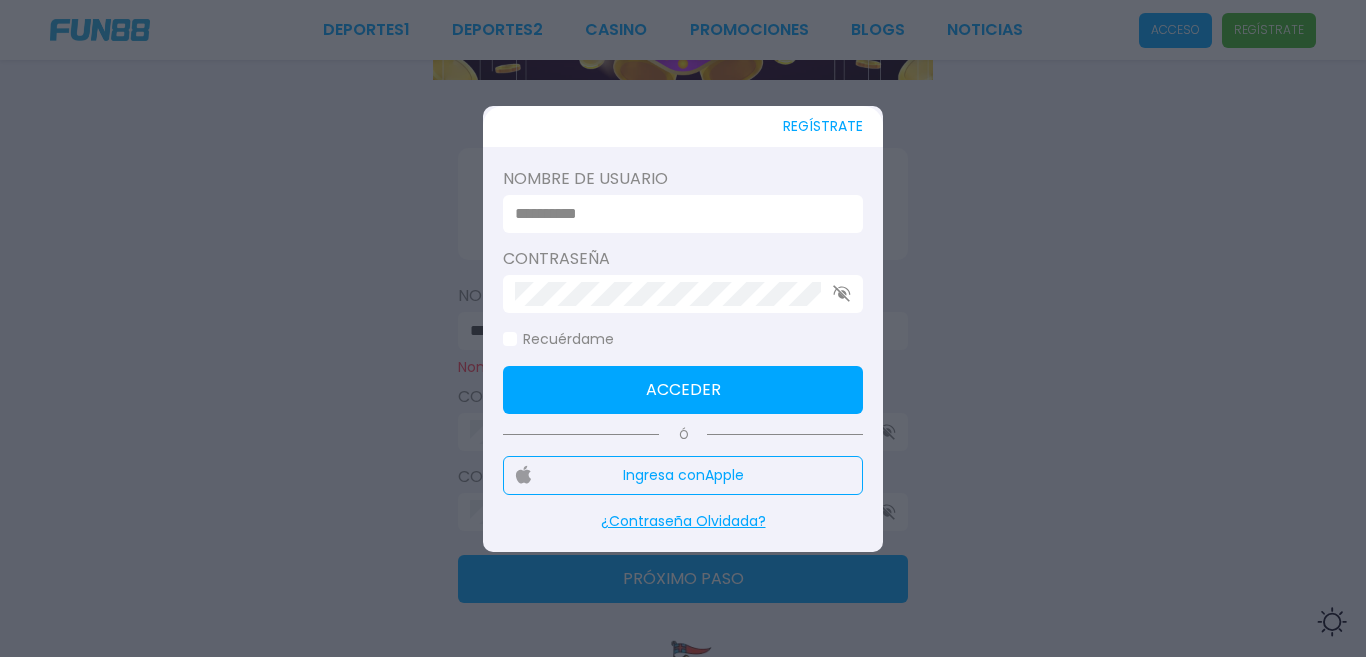 type on "**********" 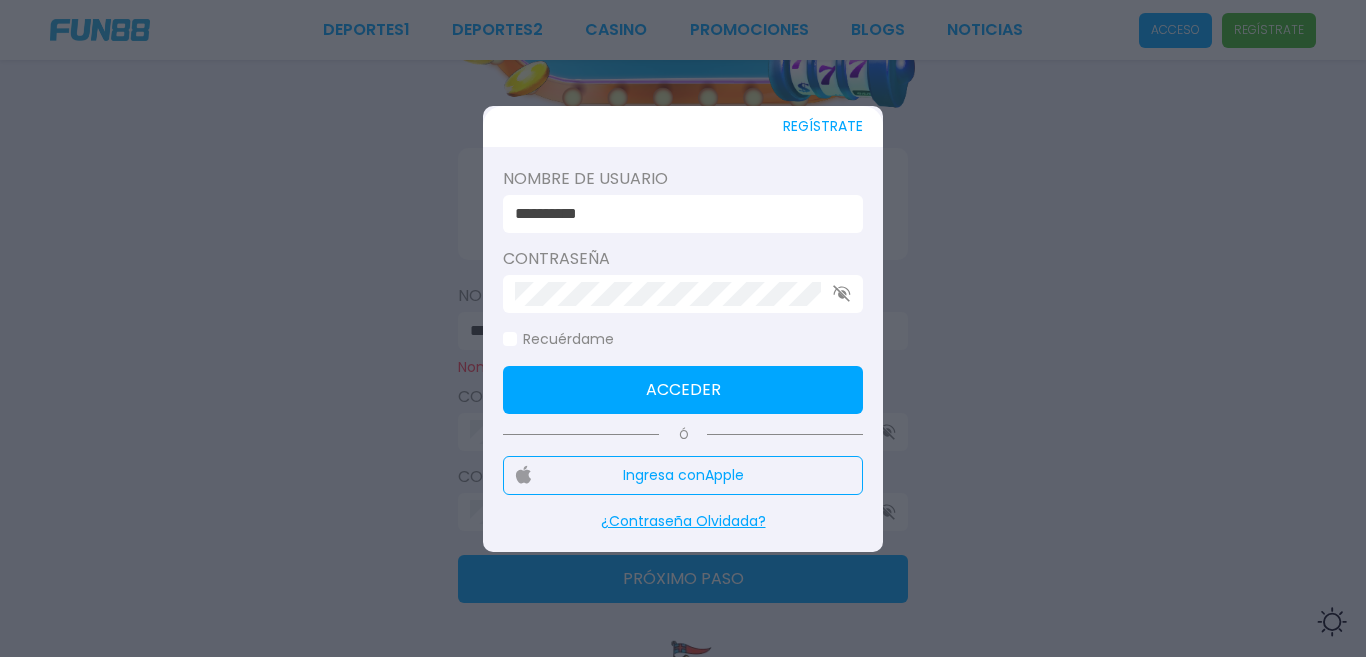 click at bounding box center [510, 339] 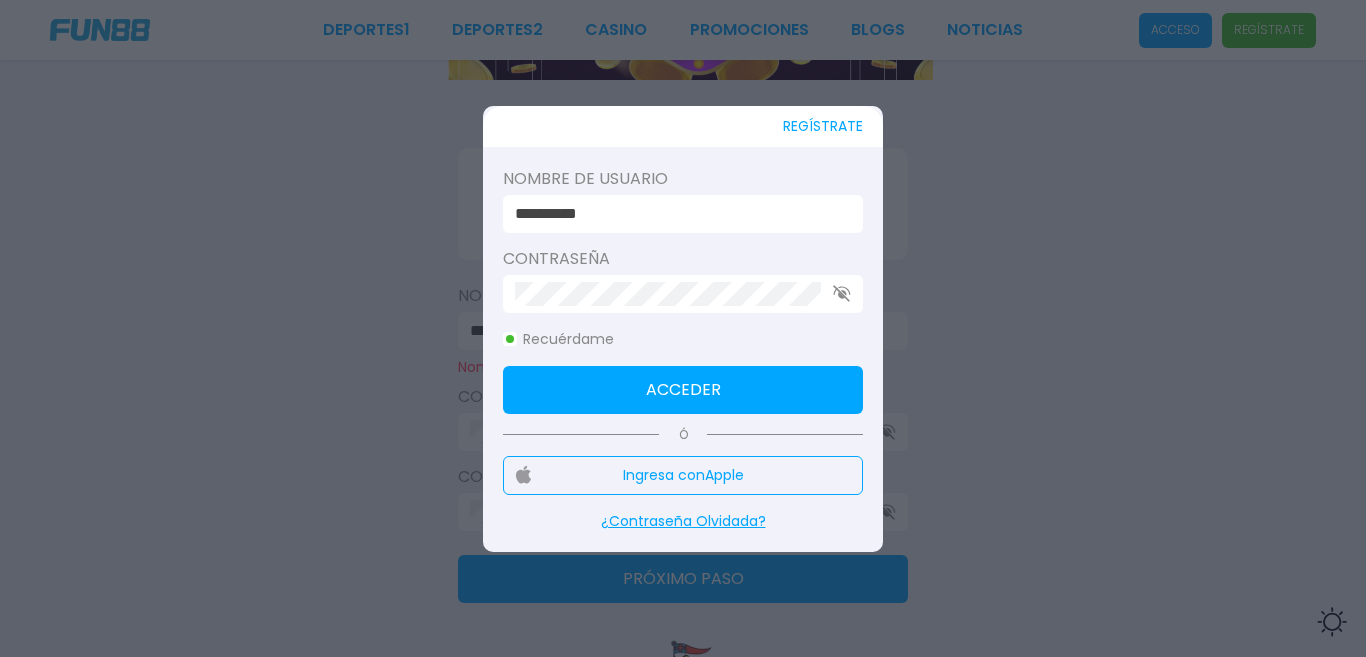 click on "Acceder" at bounding box center [683, 390] 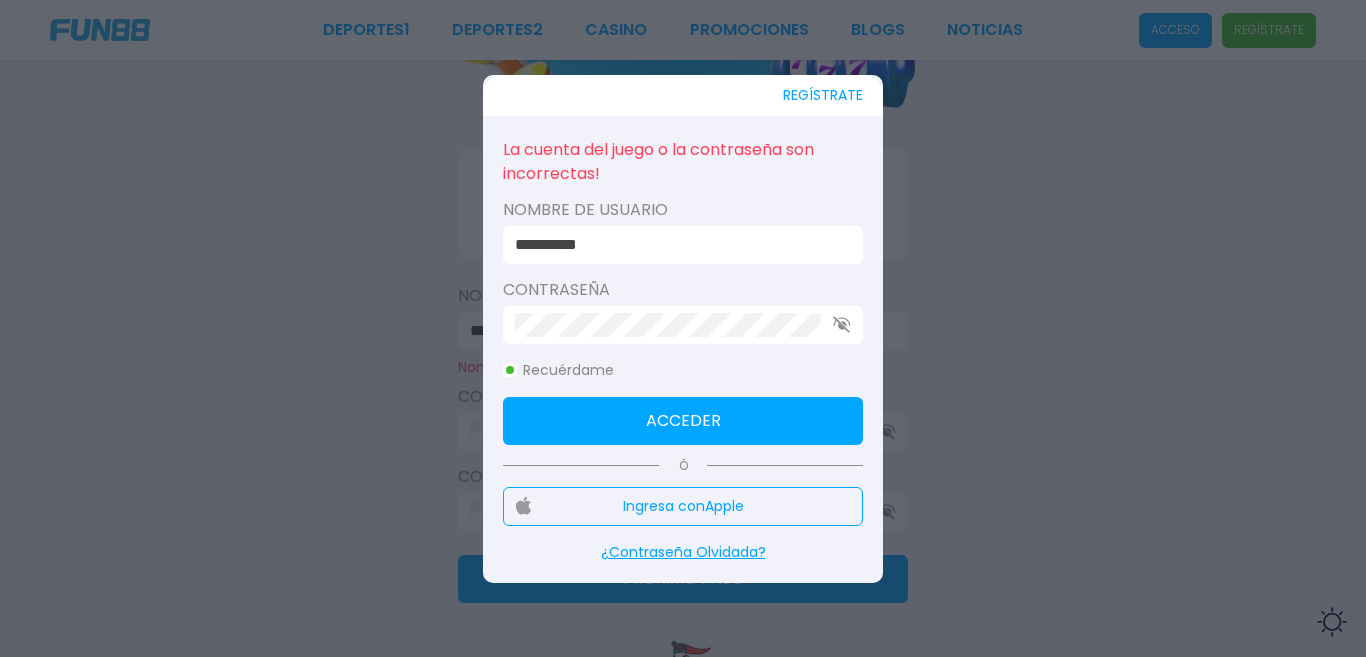 click 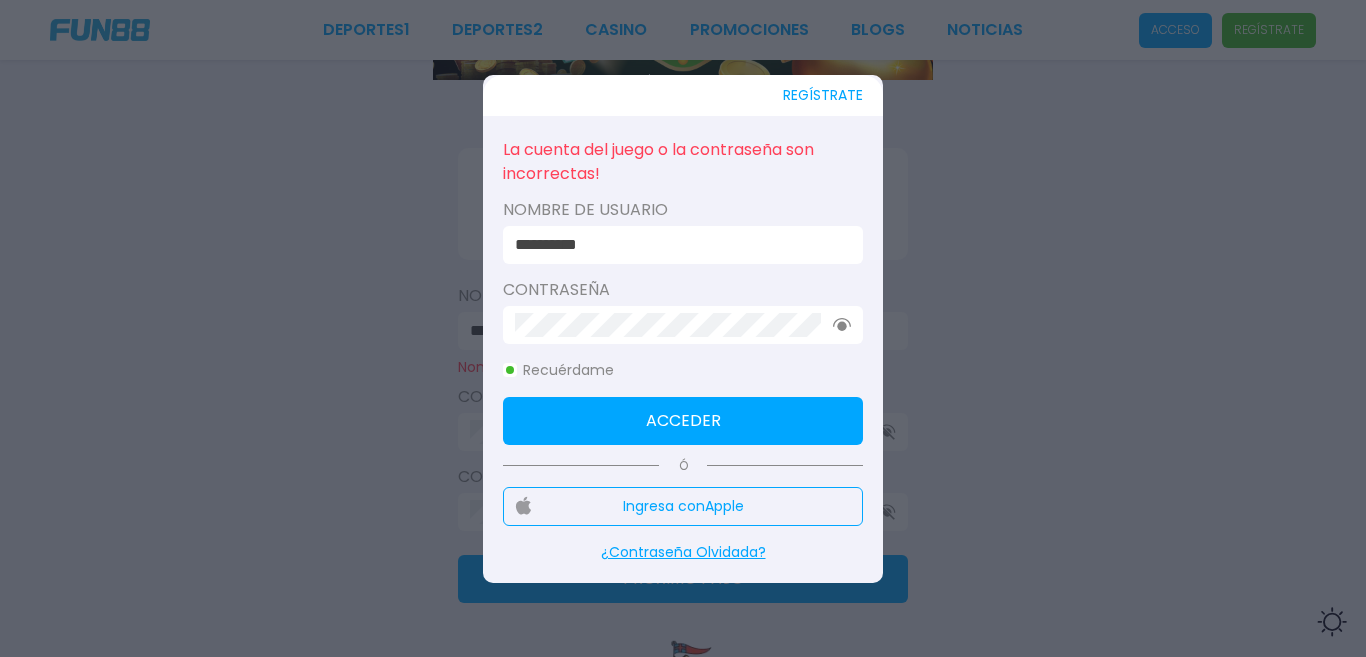 click at bounding box center (510, 370) 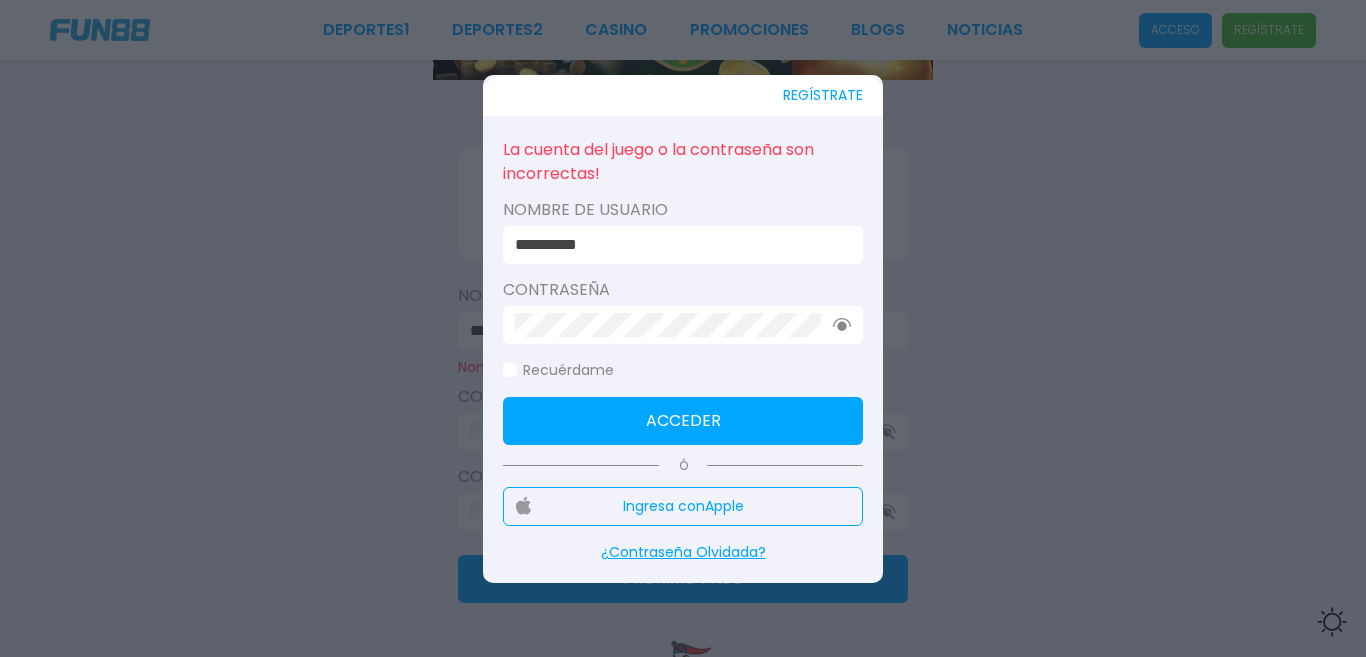 click on "Acceder" at bounding box center [683, 421] 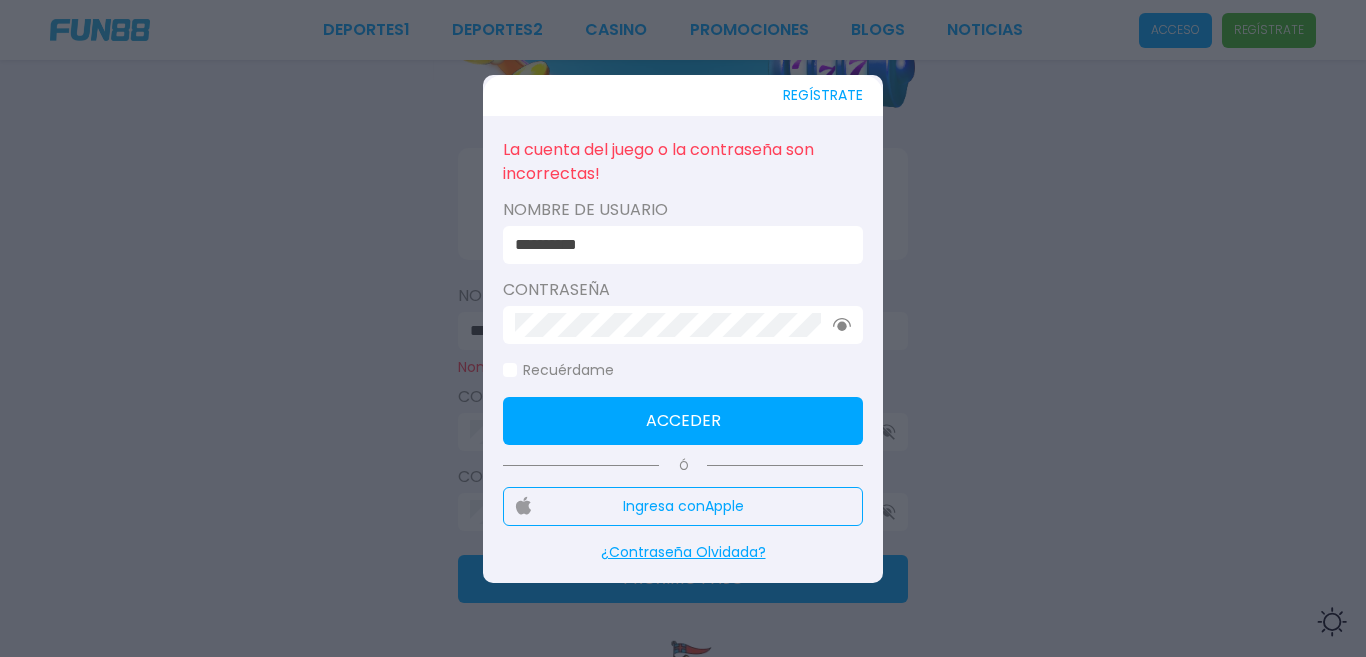 click on "REGÍSTRATE" at bounding box center [823, 95] 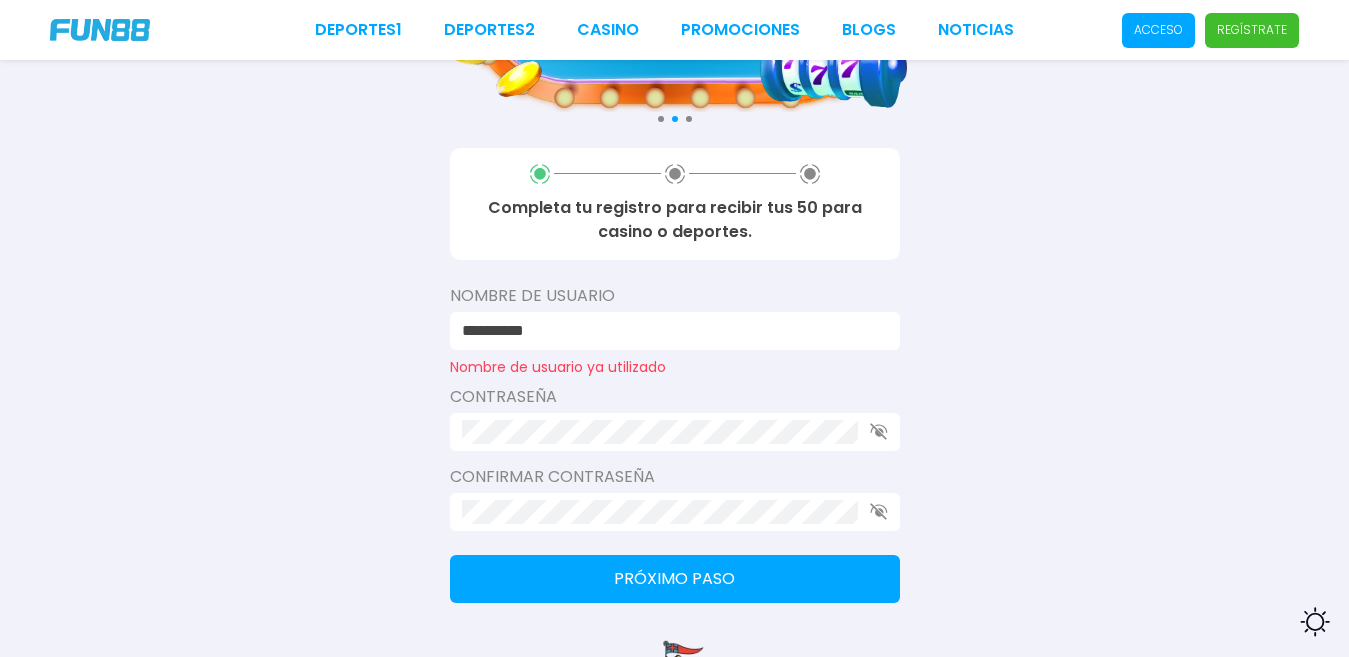 click at bounding box center (675, -29) 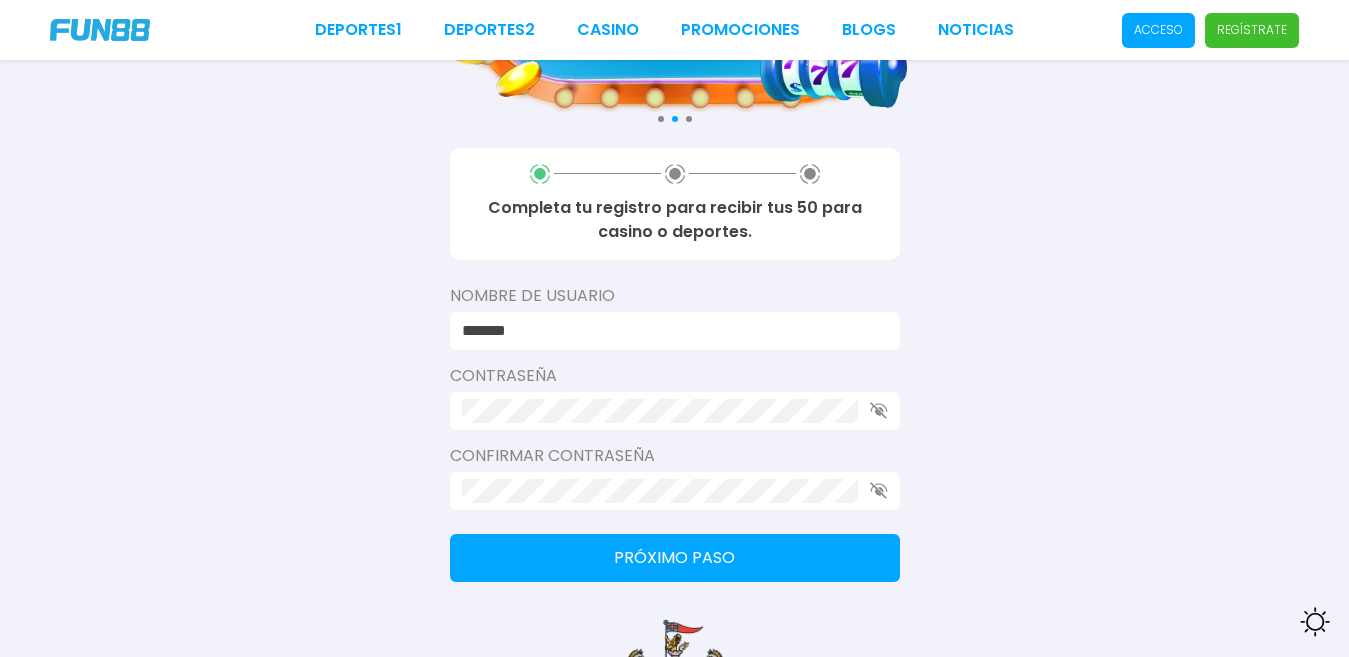 type on "**********" 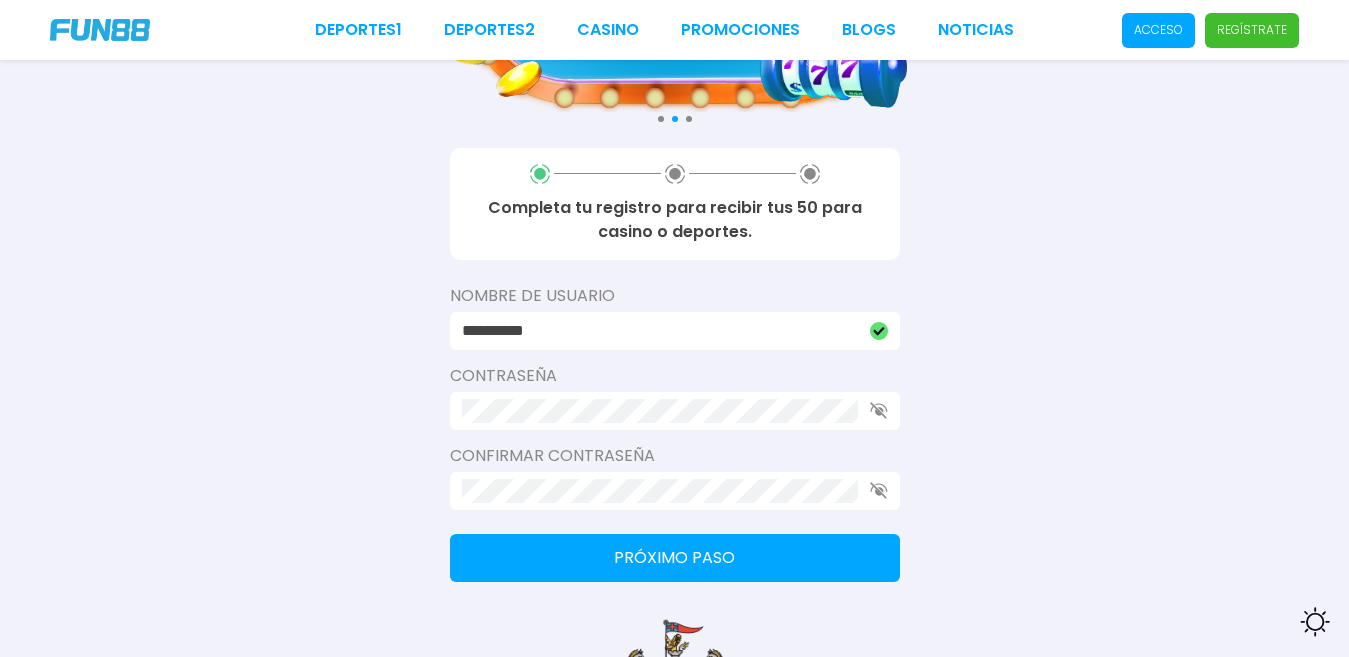 click on "Próximo paso" at bounding box center (675, 558) 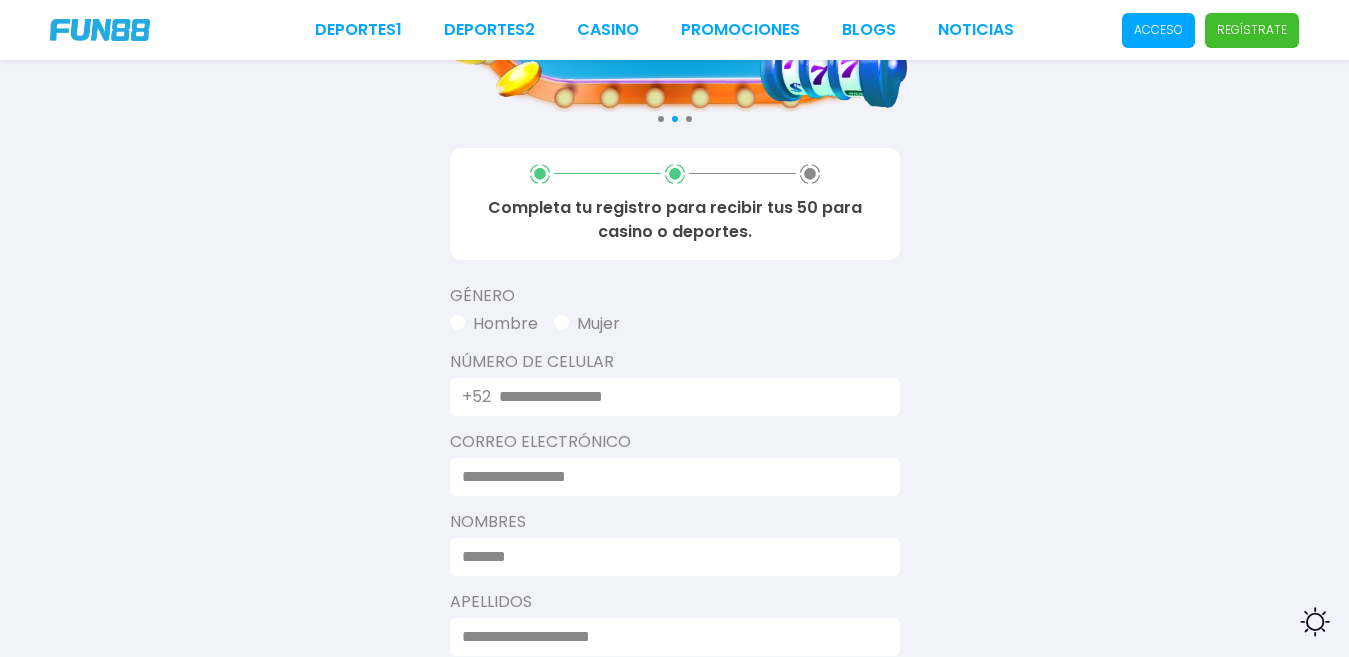 click at bounding box center (457, 322) 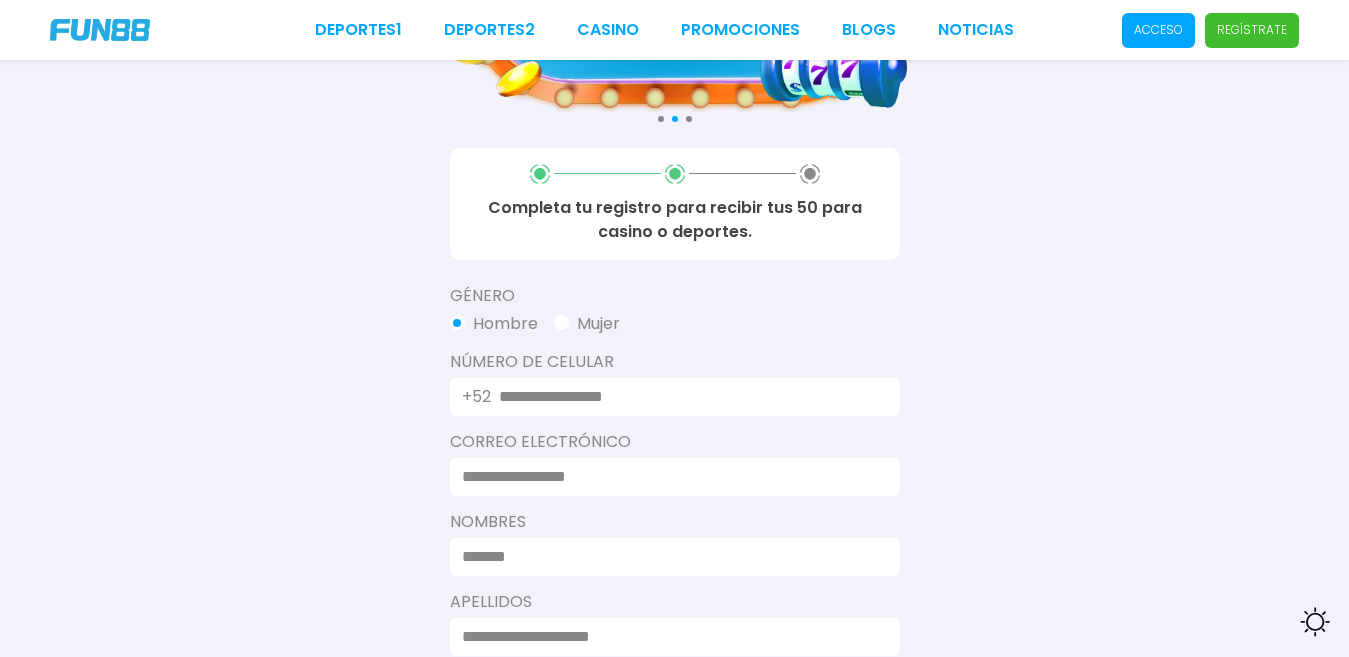 click on "+52" at bounding box center (476, 397) 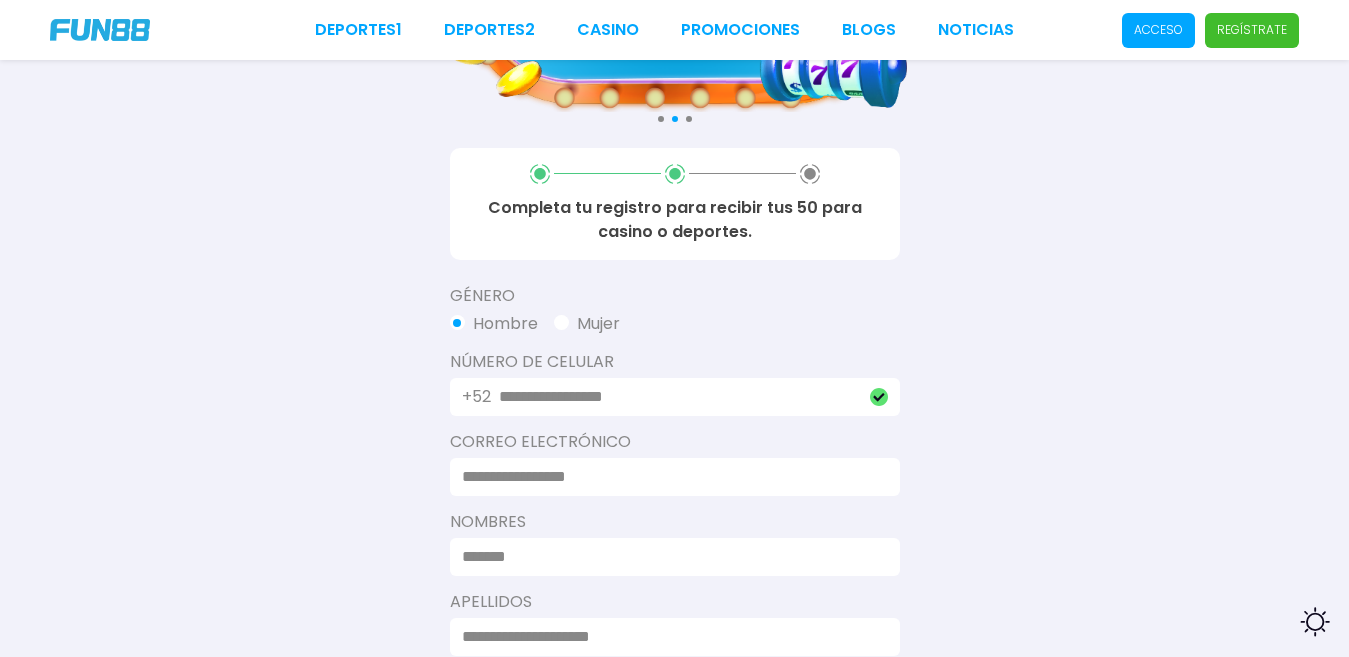 type on "**********" 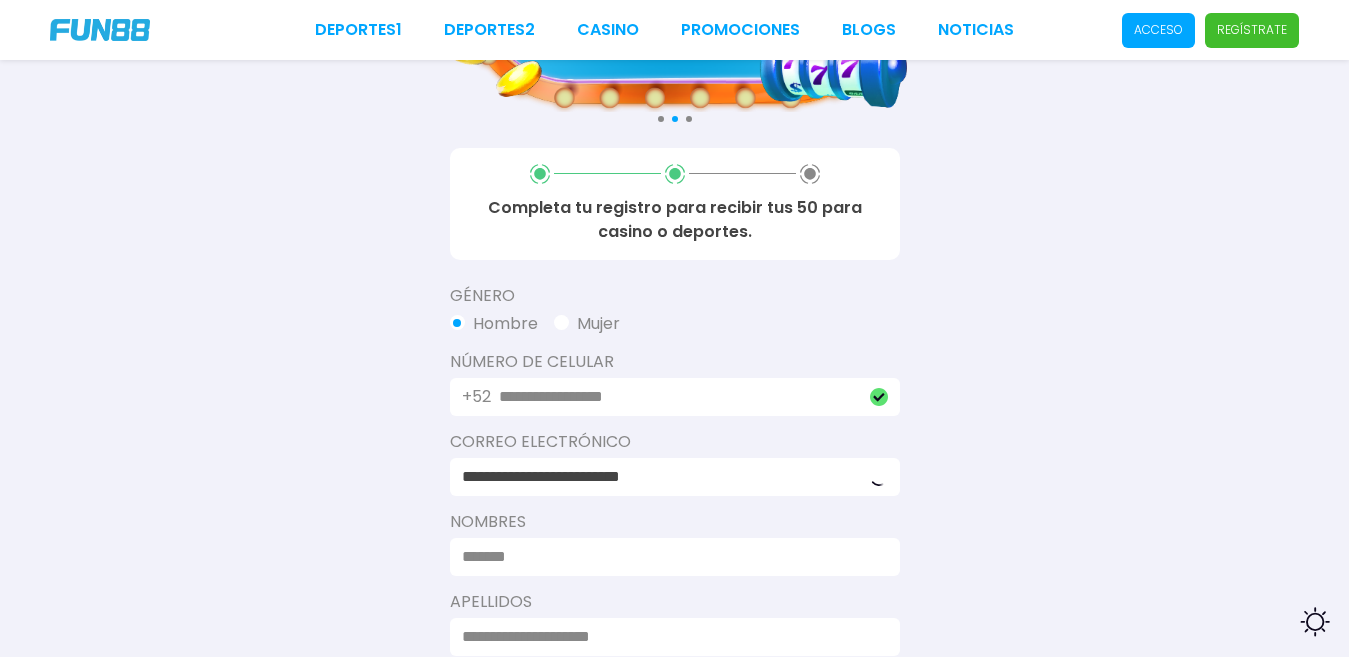click at bounding box center (669, 557) 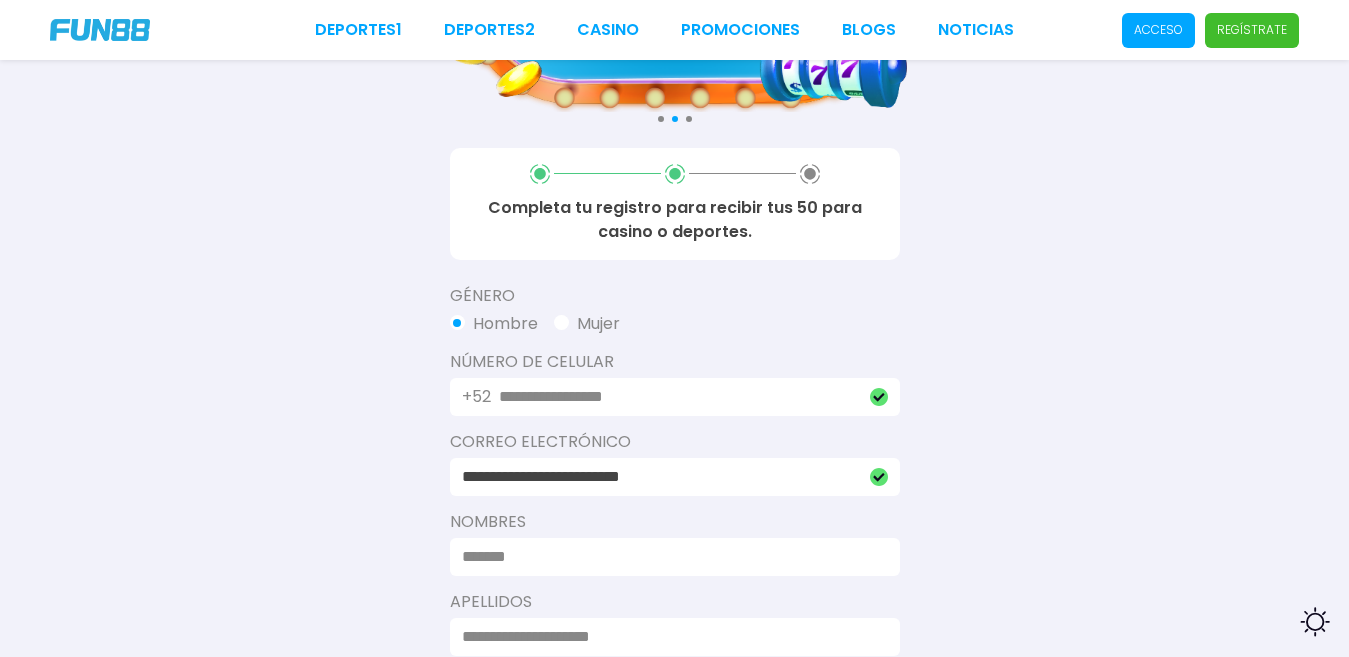 type on "**********" 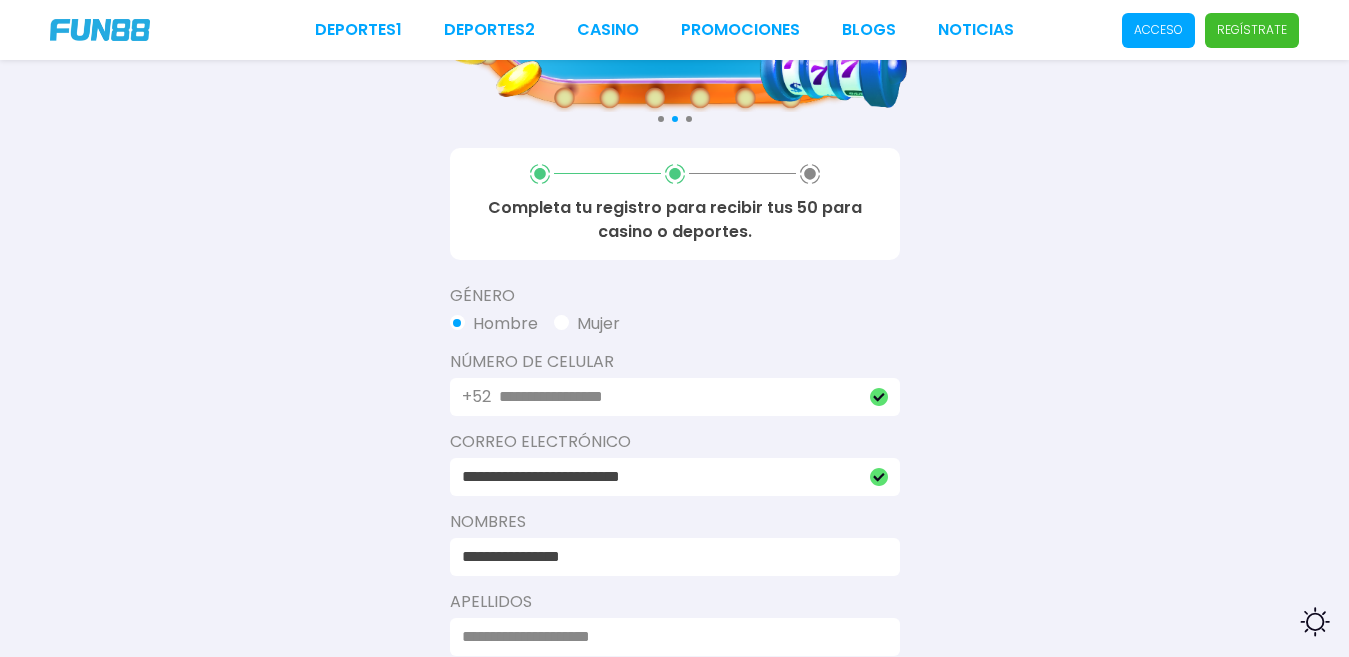 click at bounding box center [669, 637] 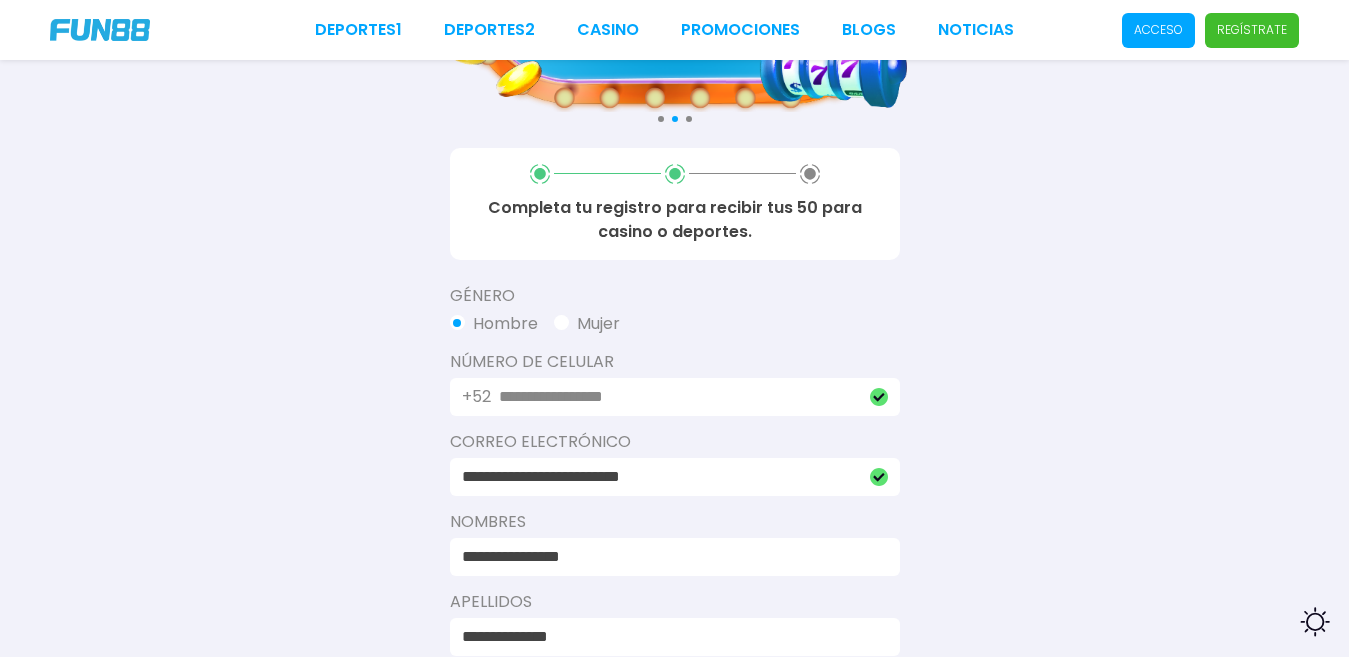 type on "**********" 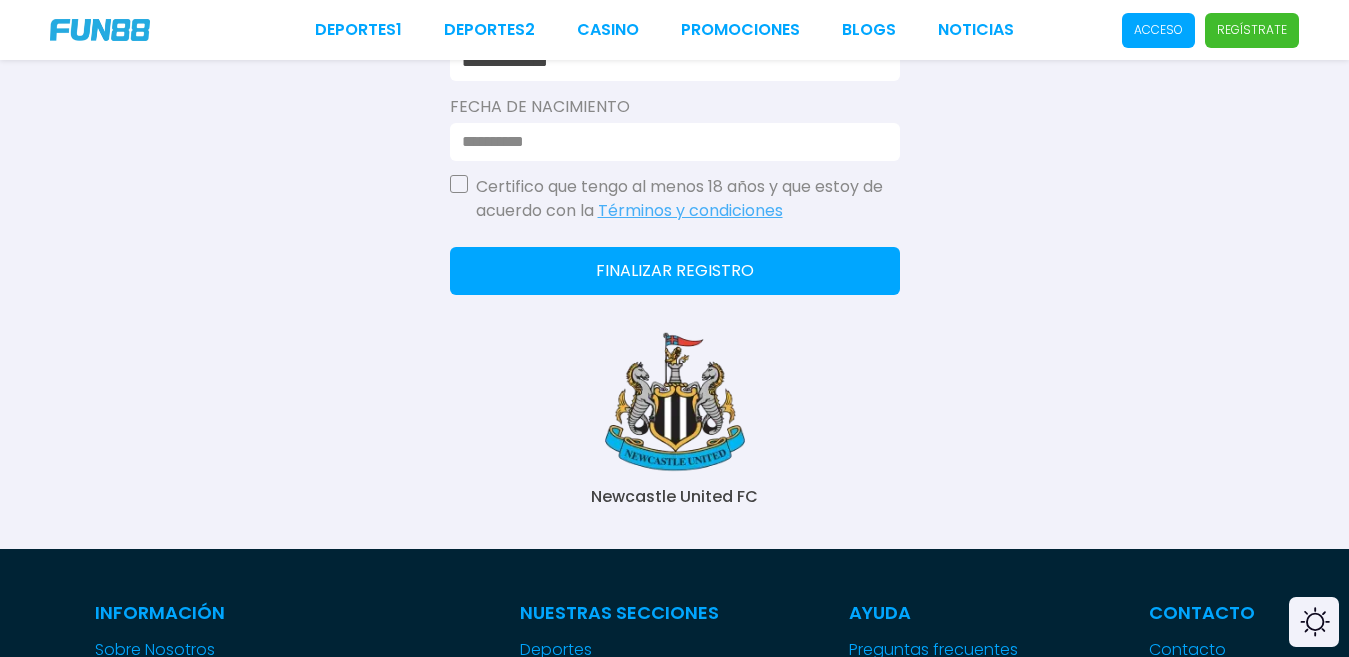 click at bounding box center [669, 142] 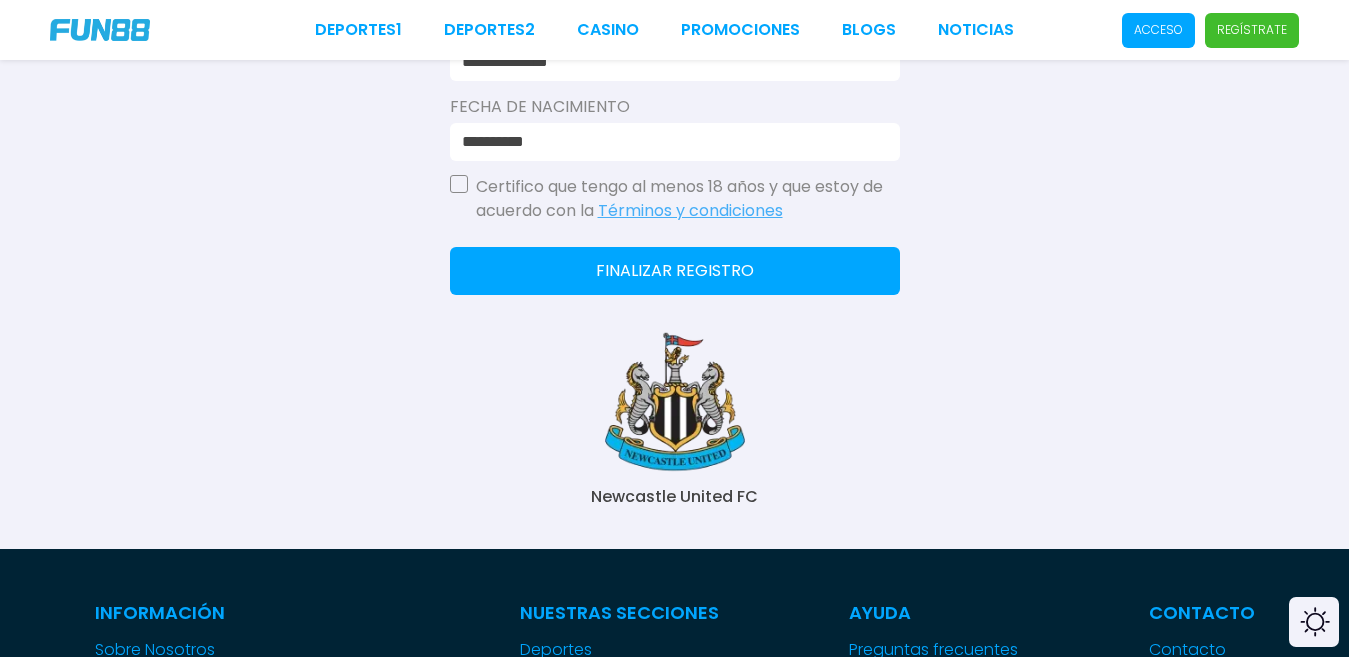 type on "**********" 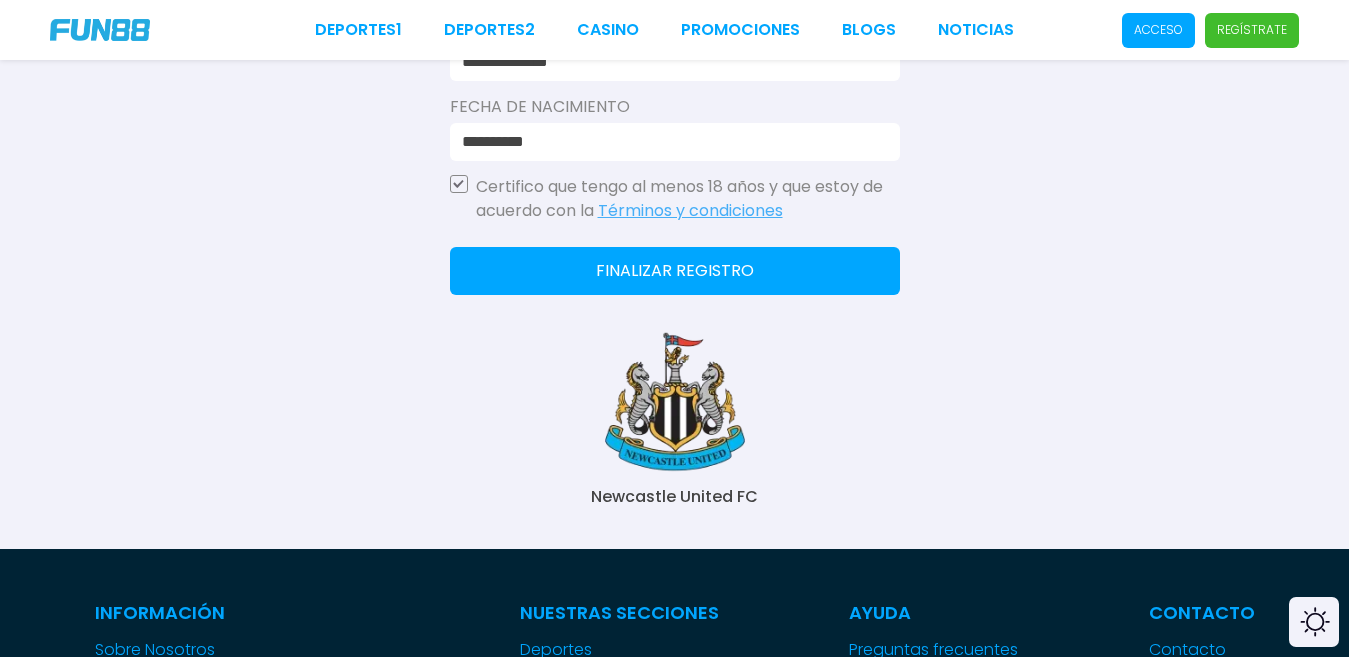 click on "Finalizar registro" 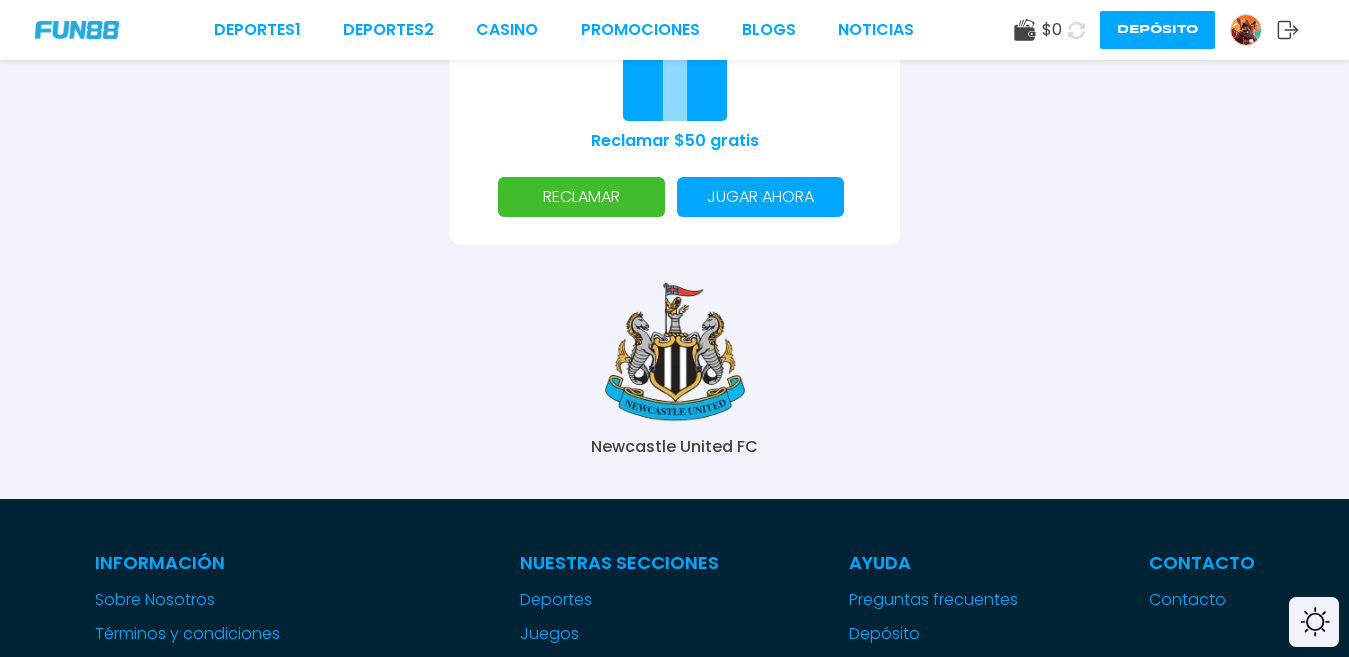 scroll, scrollTop: 455, scrollLeft: 0, axis: vertical 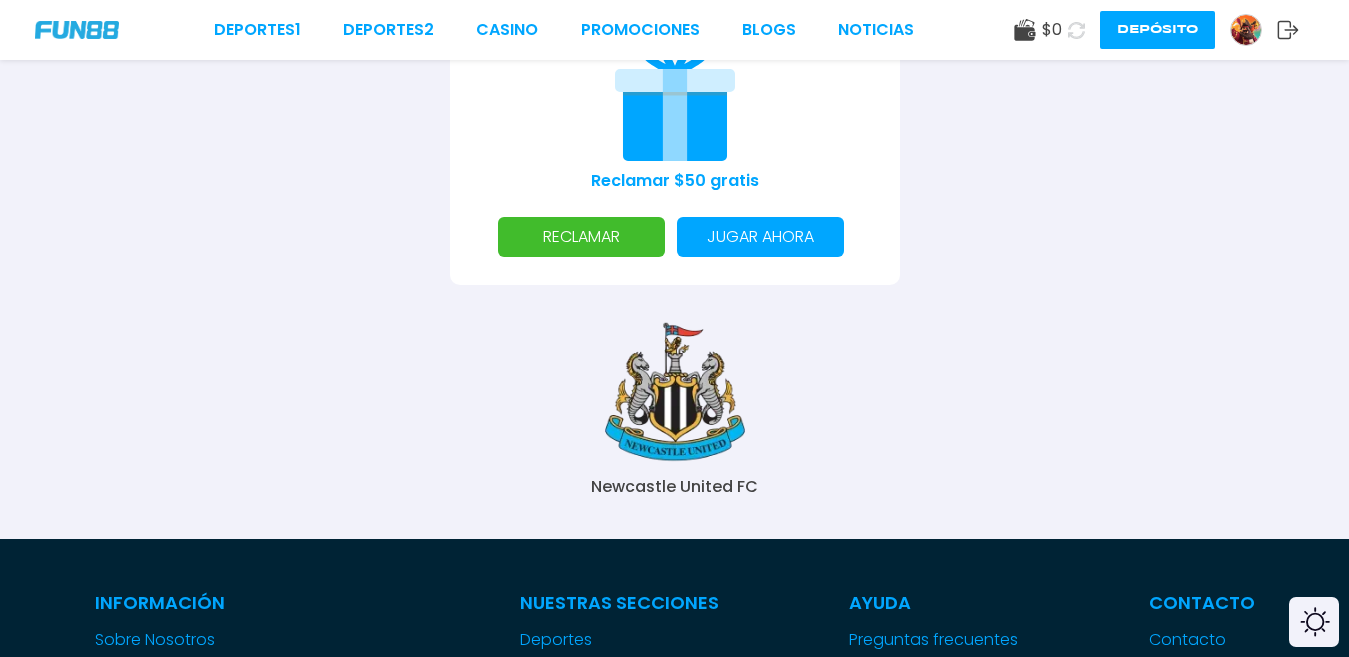 click on "RECLAMAR" at bounding box center (581, 237) 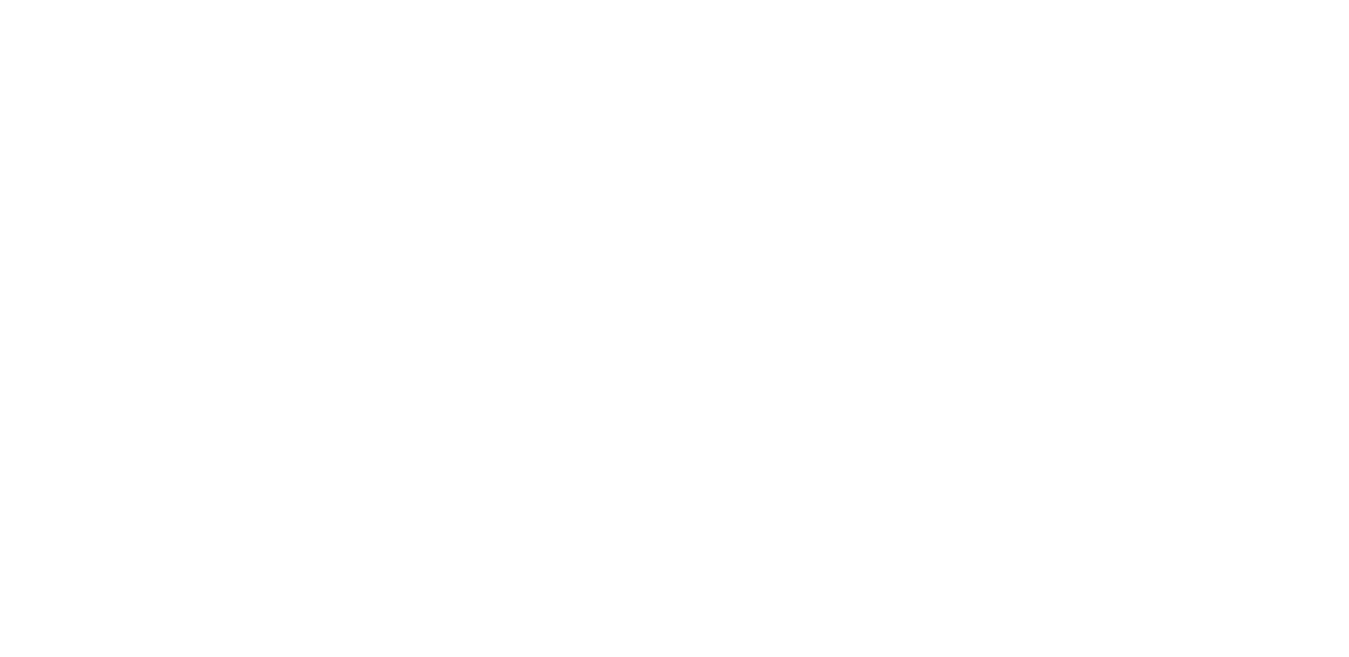 scroll, scrollTop: 0, scrollLeft: 0, axis: both 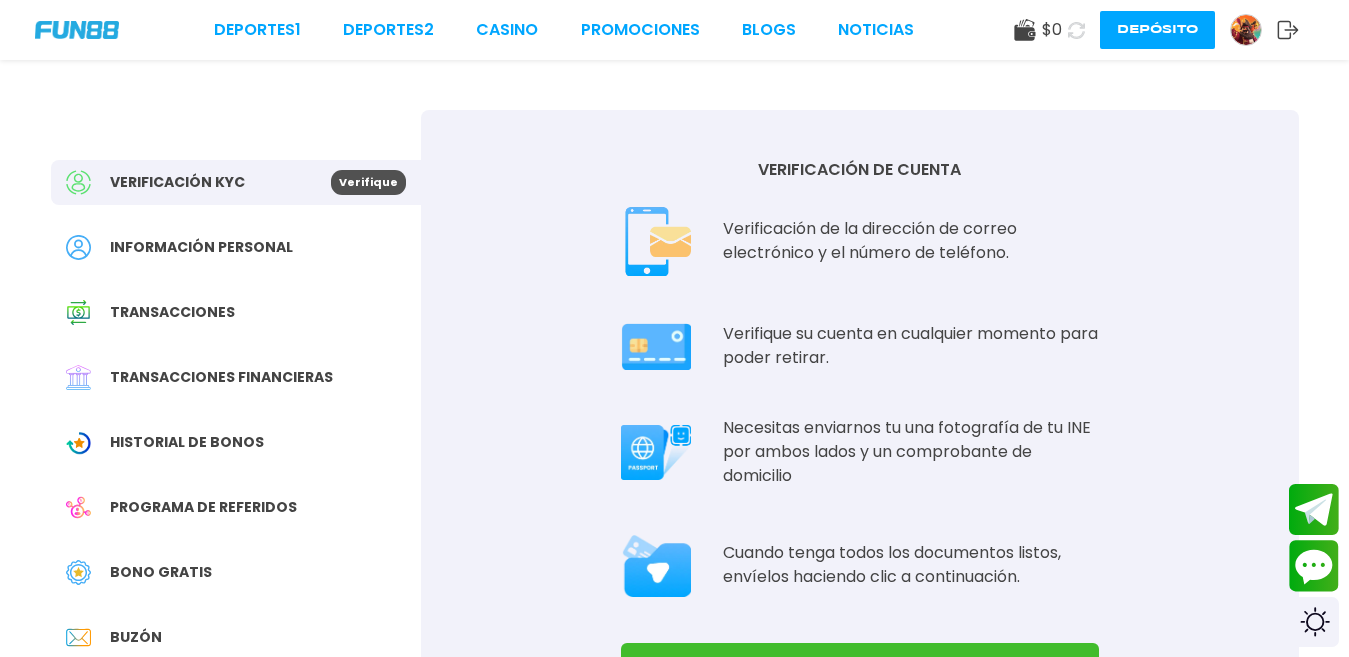 click on "Bono Gratis" at bounding box center (161, 572) 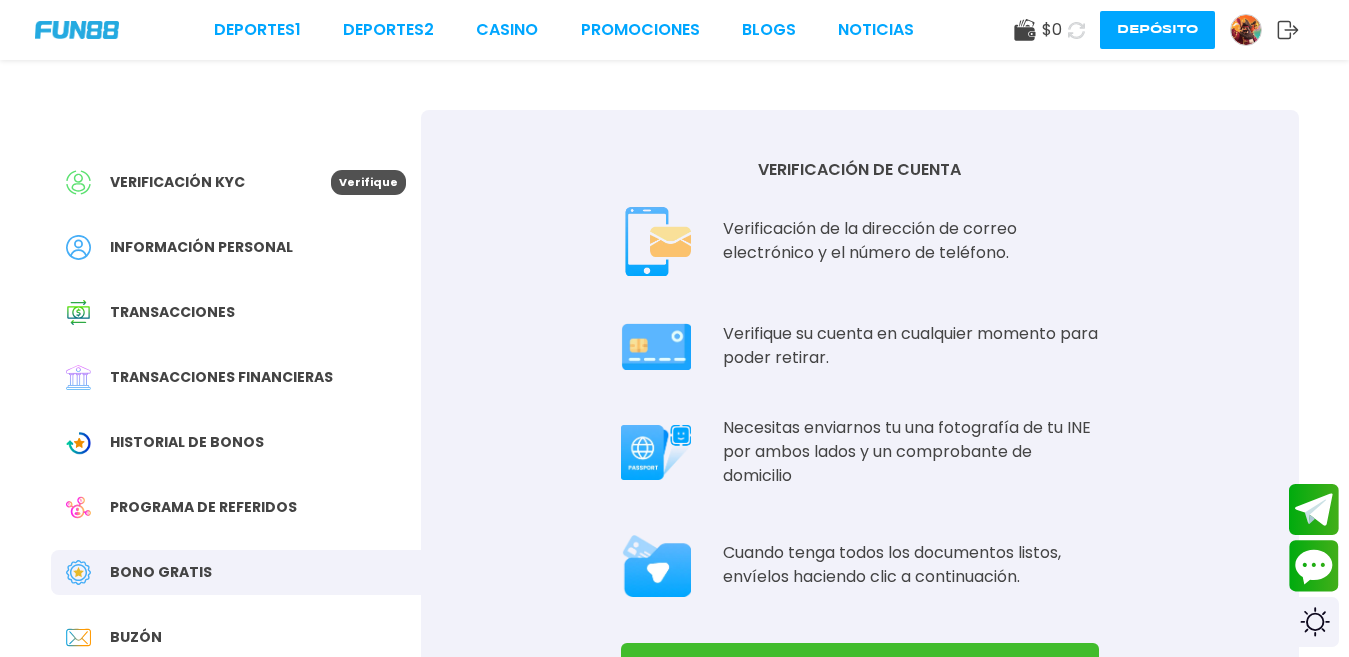 click on "Bono Gratis" at bounding box center [161, 572] 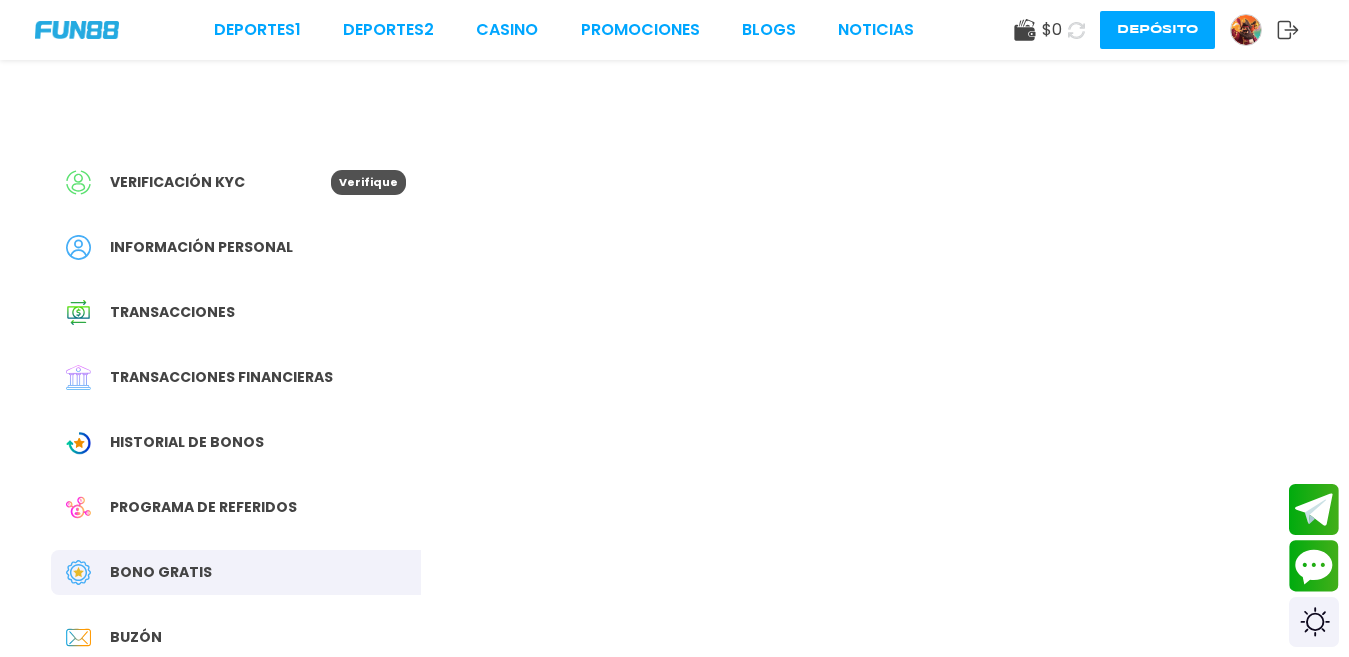 click on "Bono Gratis" at bounding box center [161, 572] 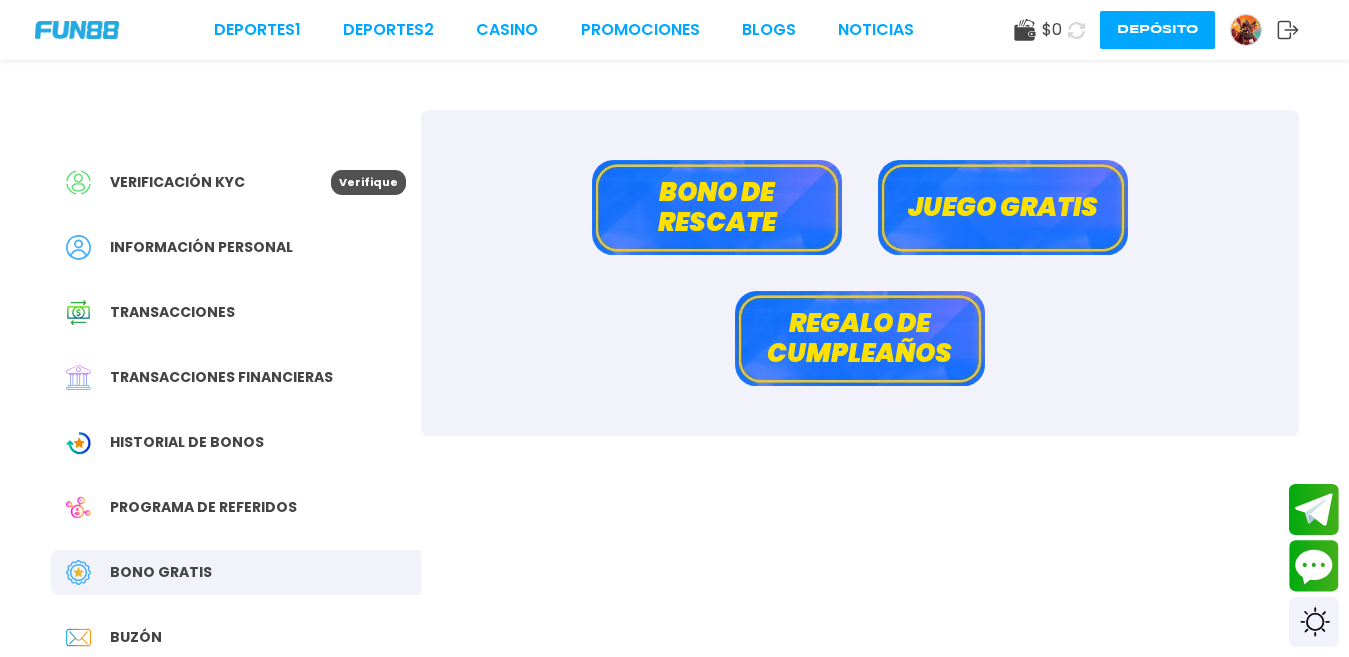 click on "Información personal" at bounding box center (201, 247) 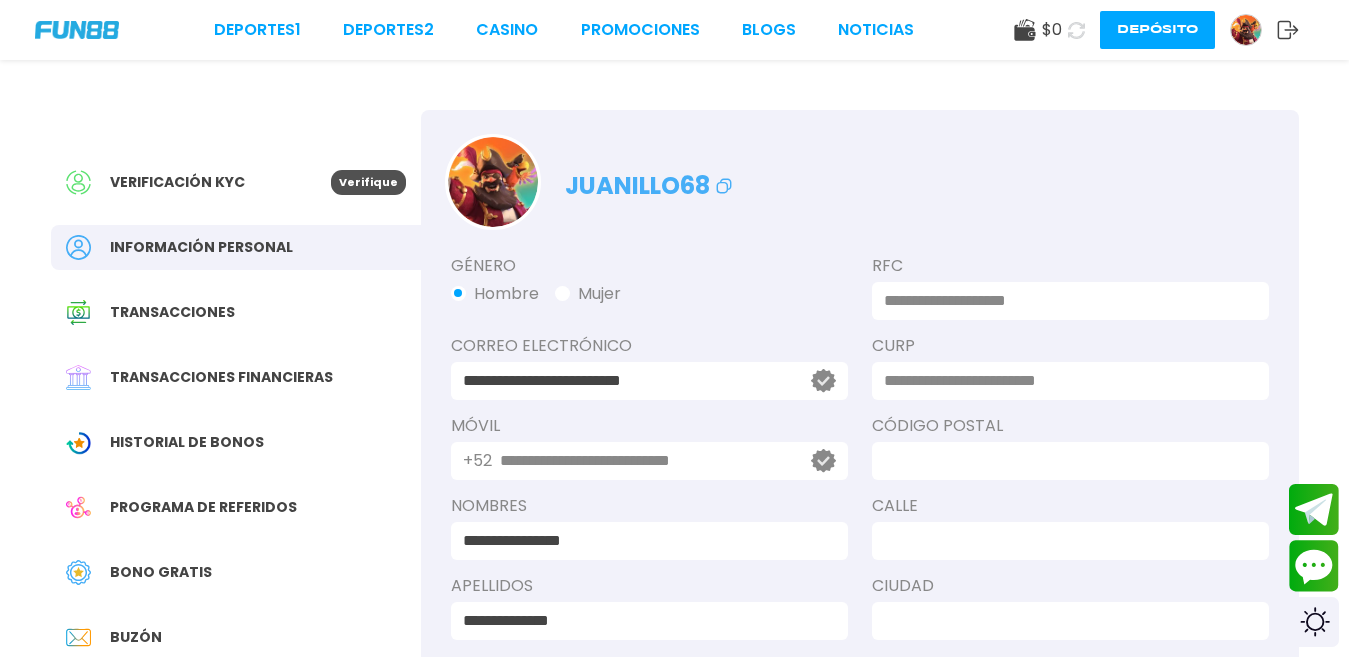 click on "Información personal" at bounding box center [201, 247] 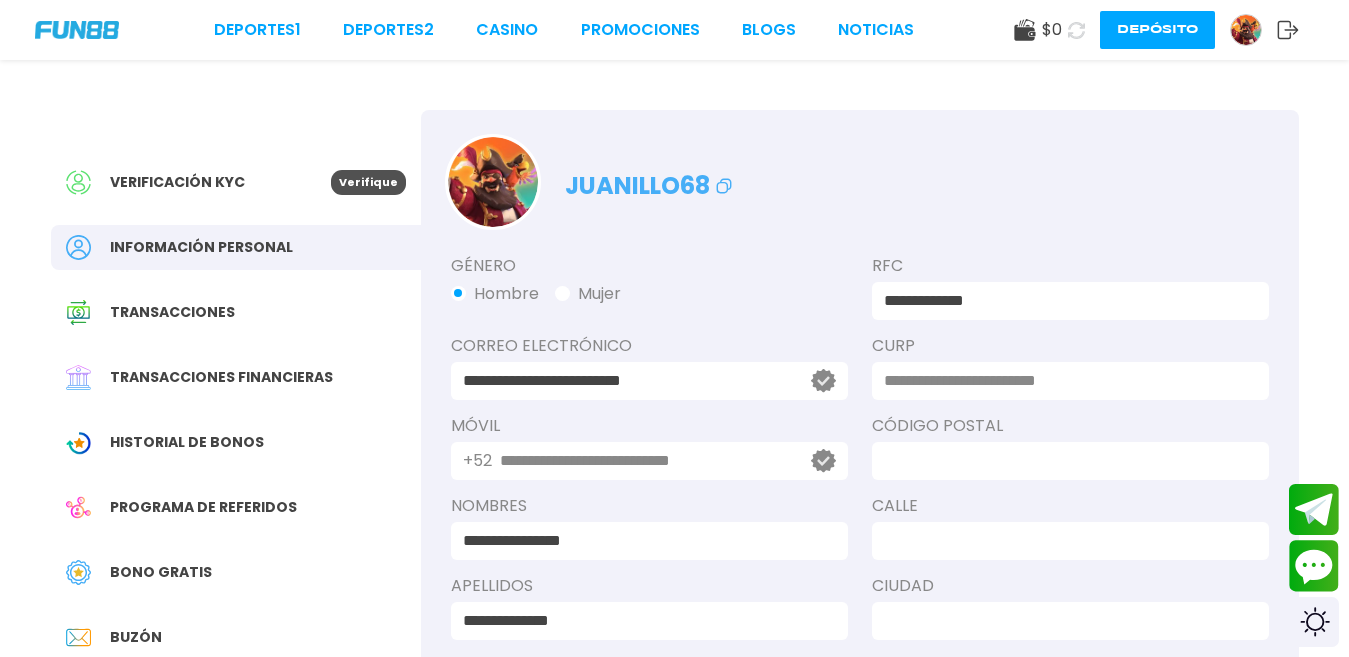 type on "**********" 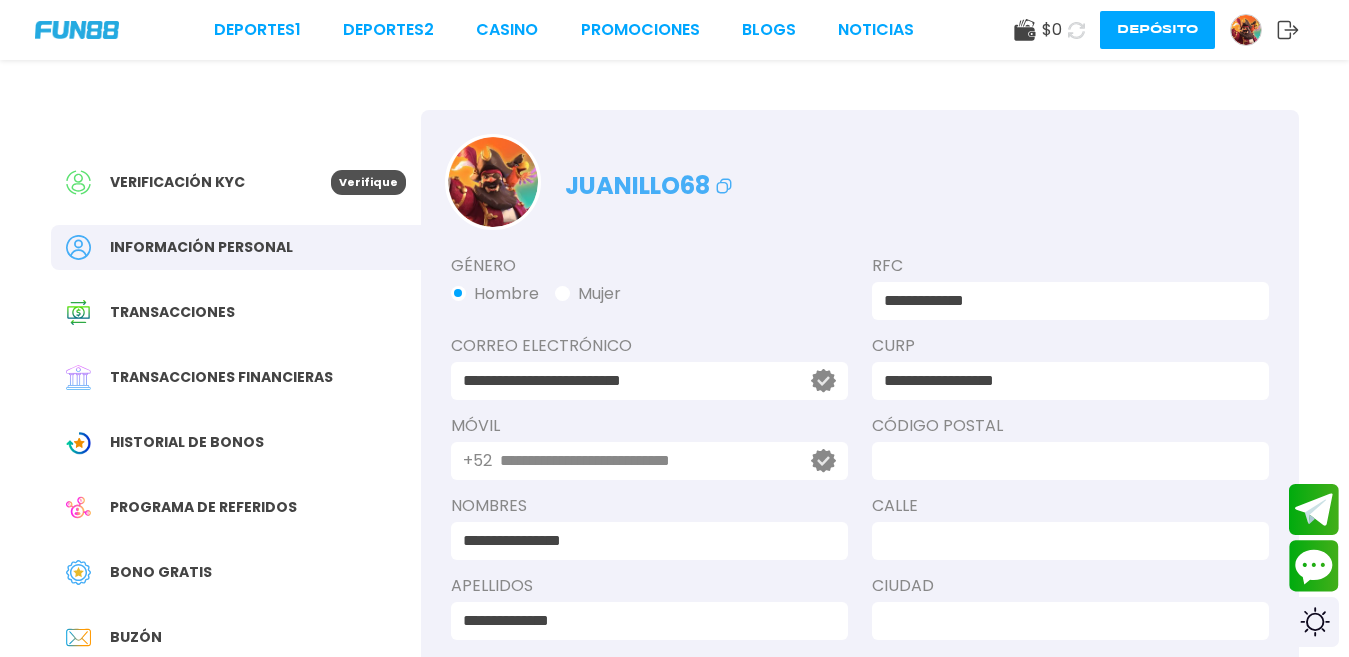 type on "**********" 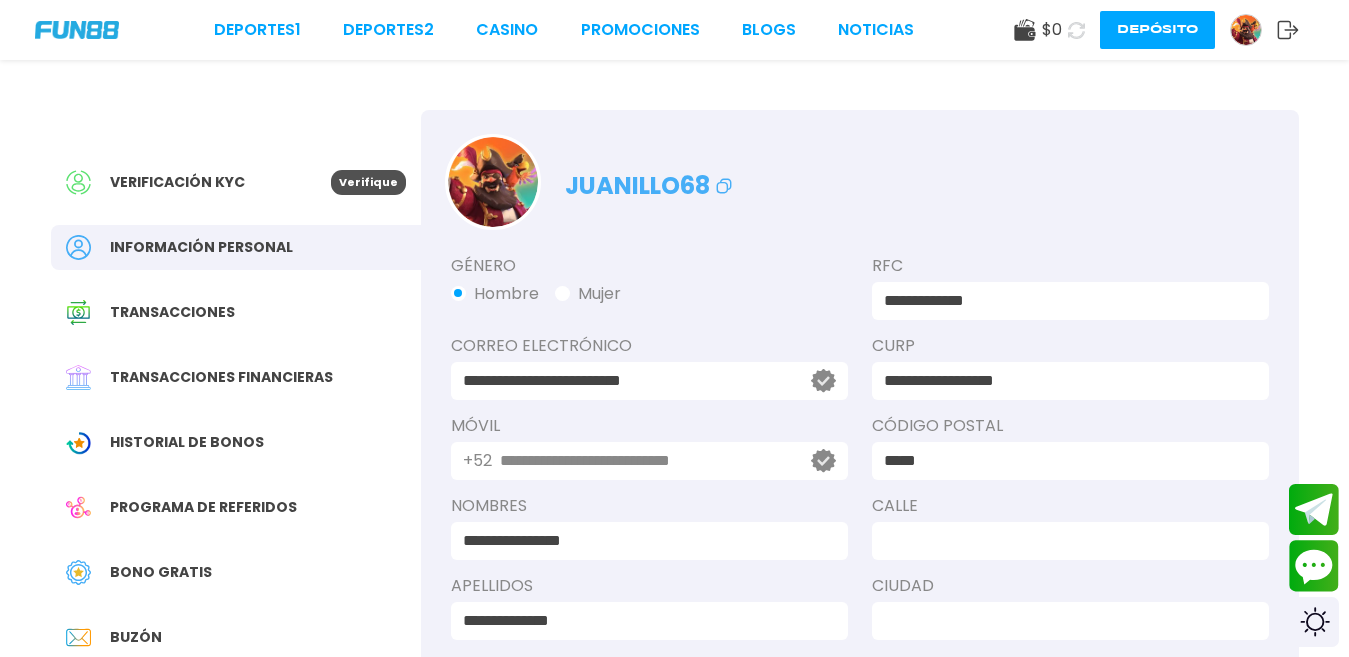 type on "*****" 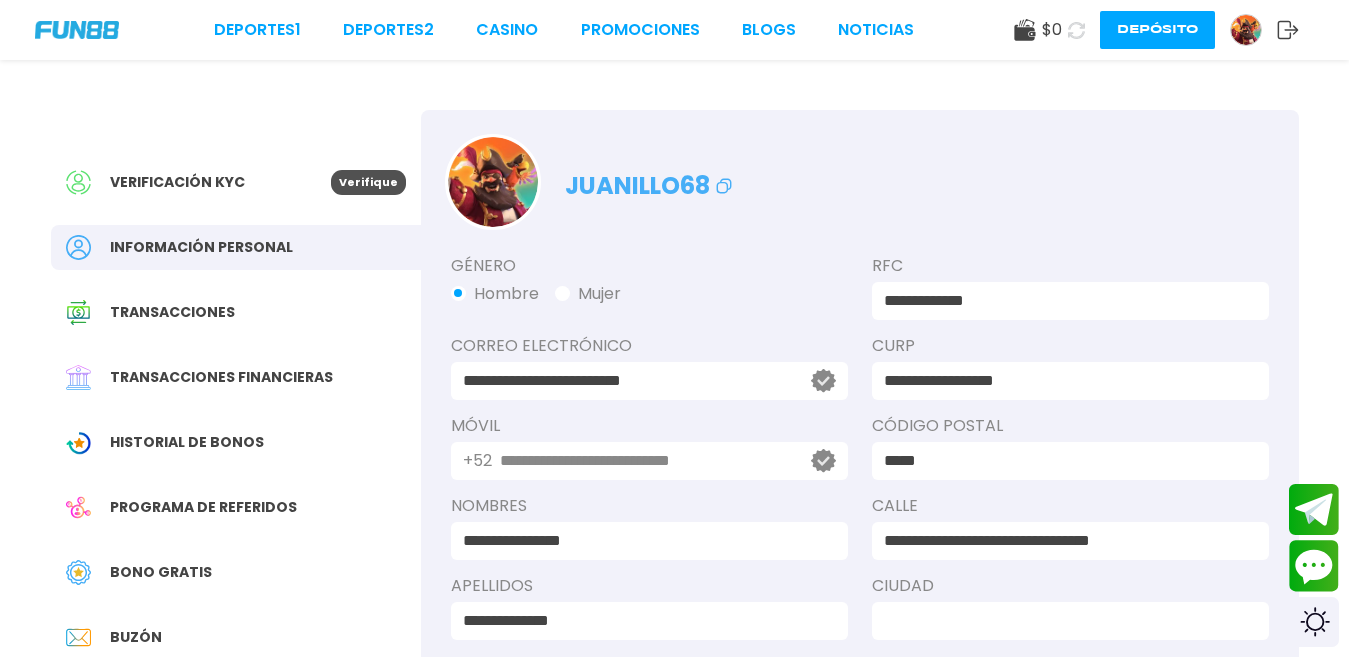 type on "**********" 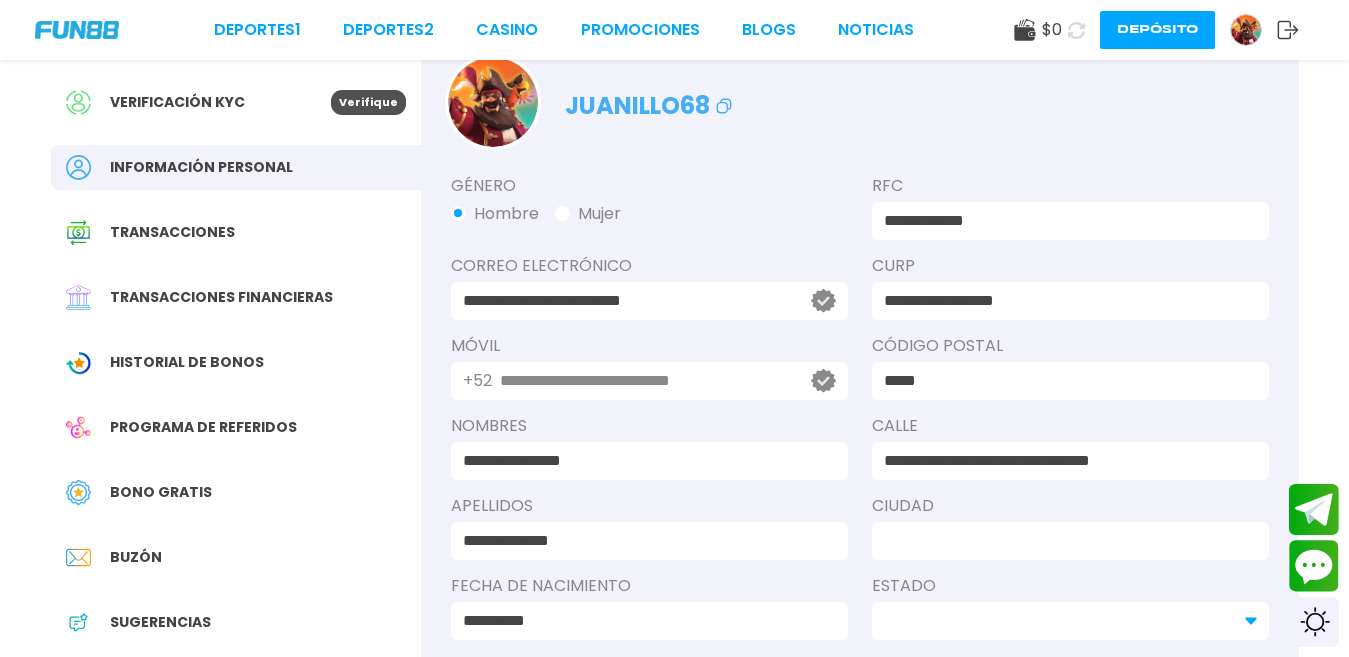 scroll, scrollTop: 120, scrollLeft: 0, axis: vertical 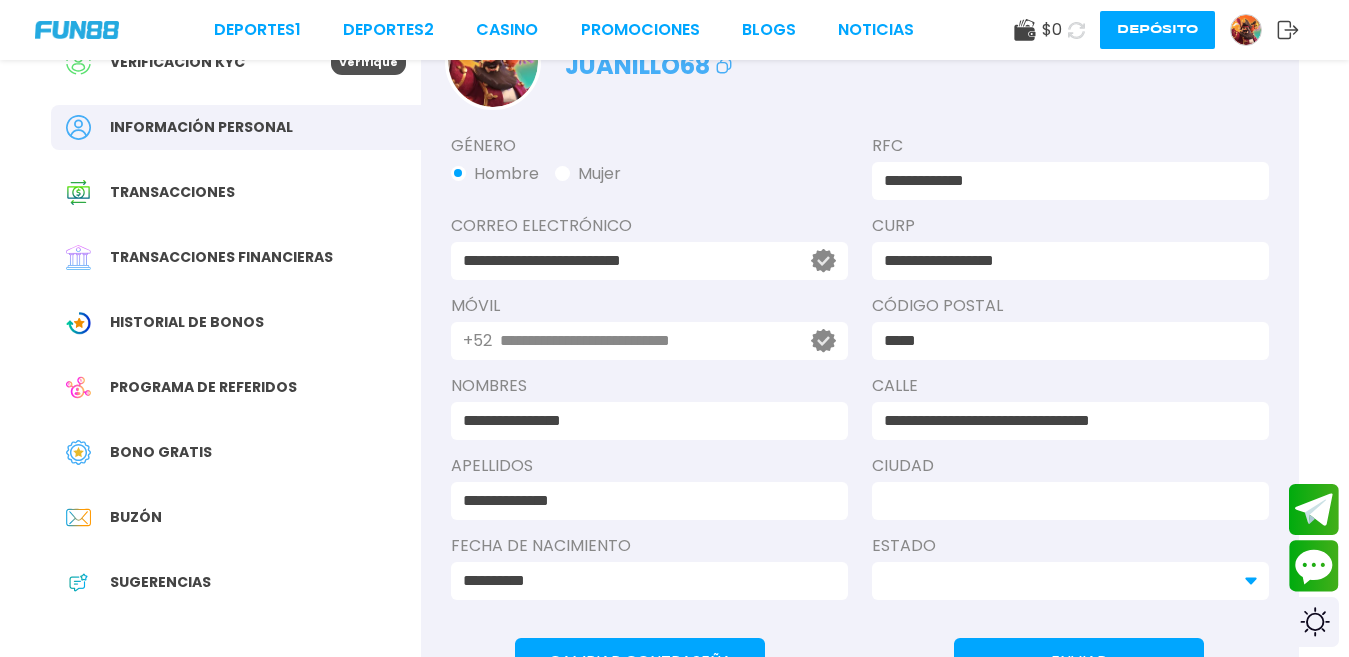 click at bounding box center (1070, 501) 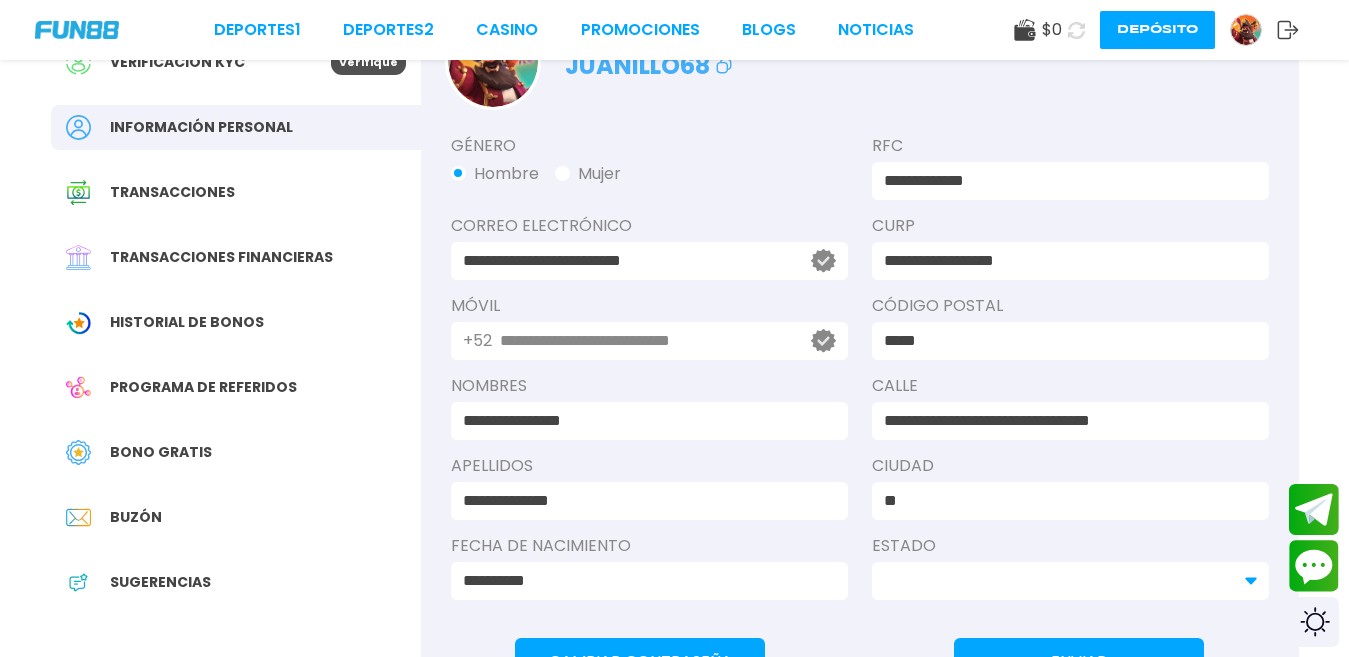type on "*" 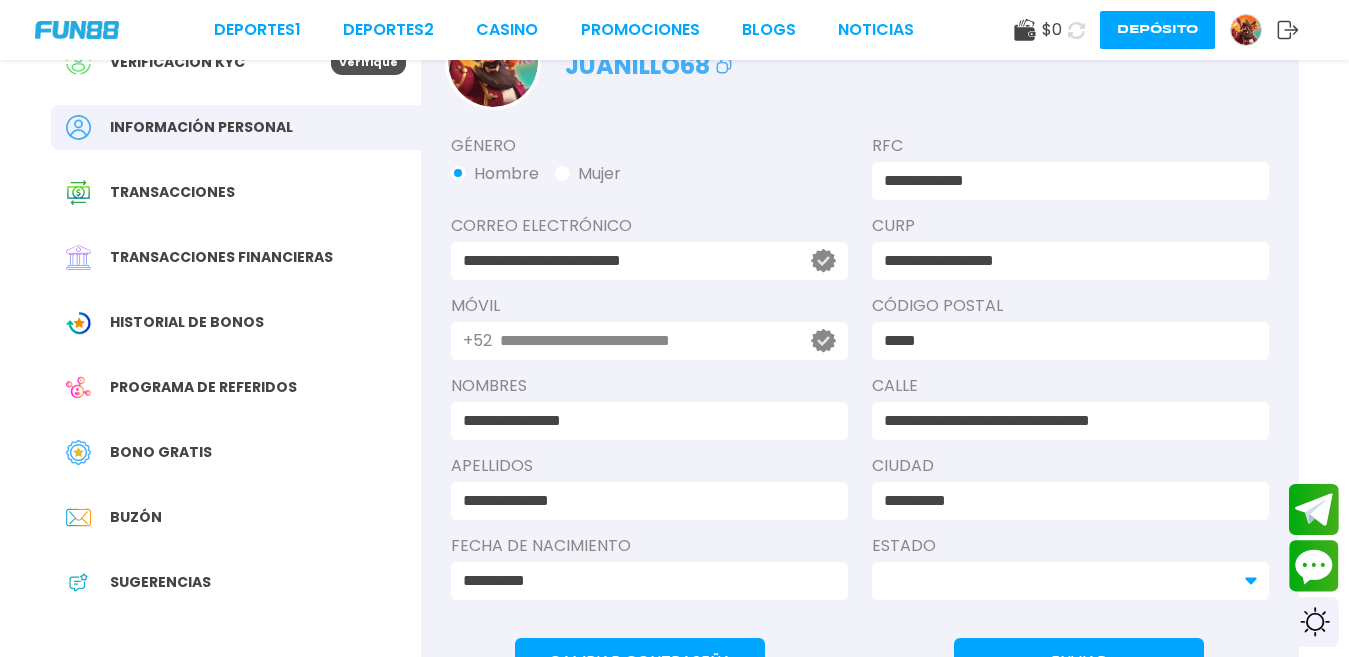 type on "**********" 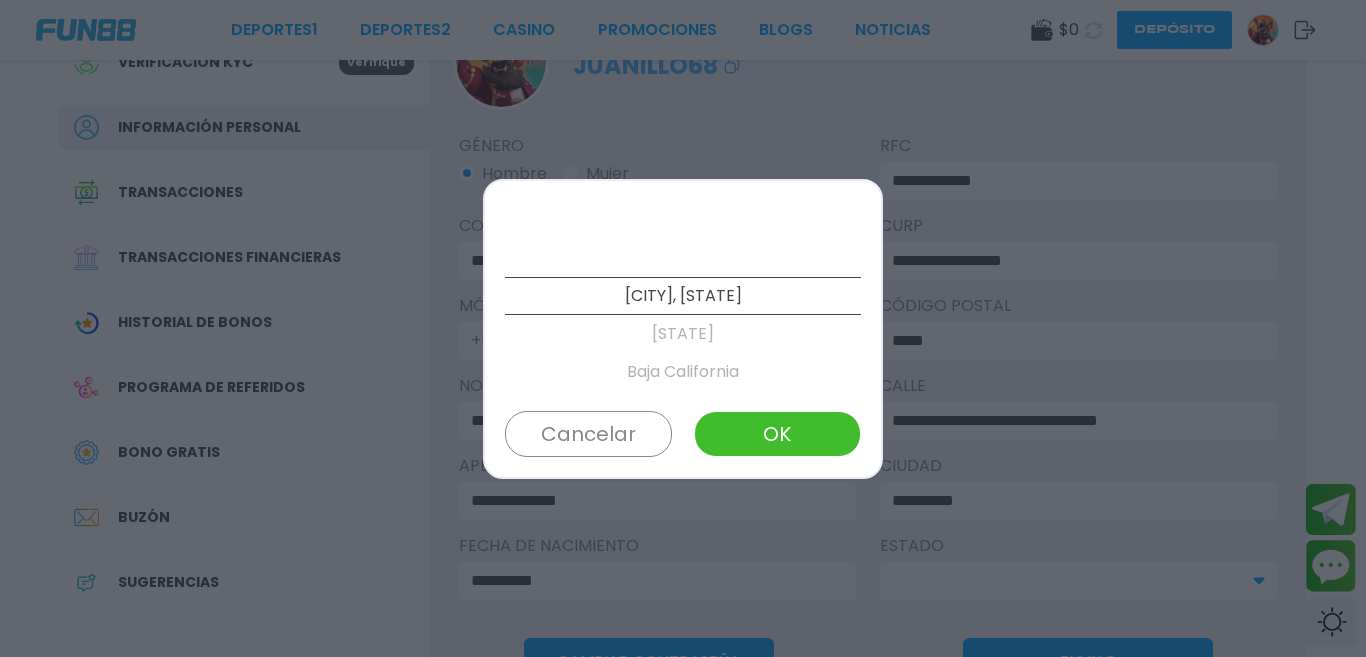 click on "OK" at bounding box center (777, 434) 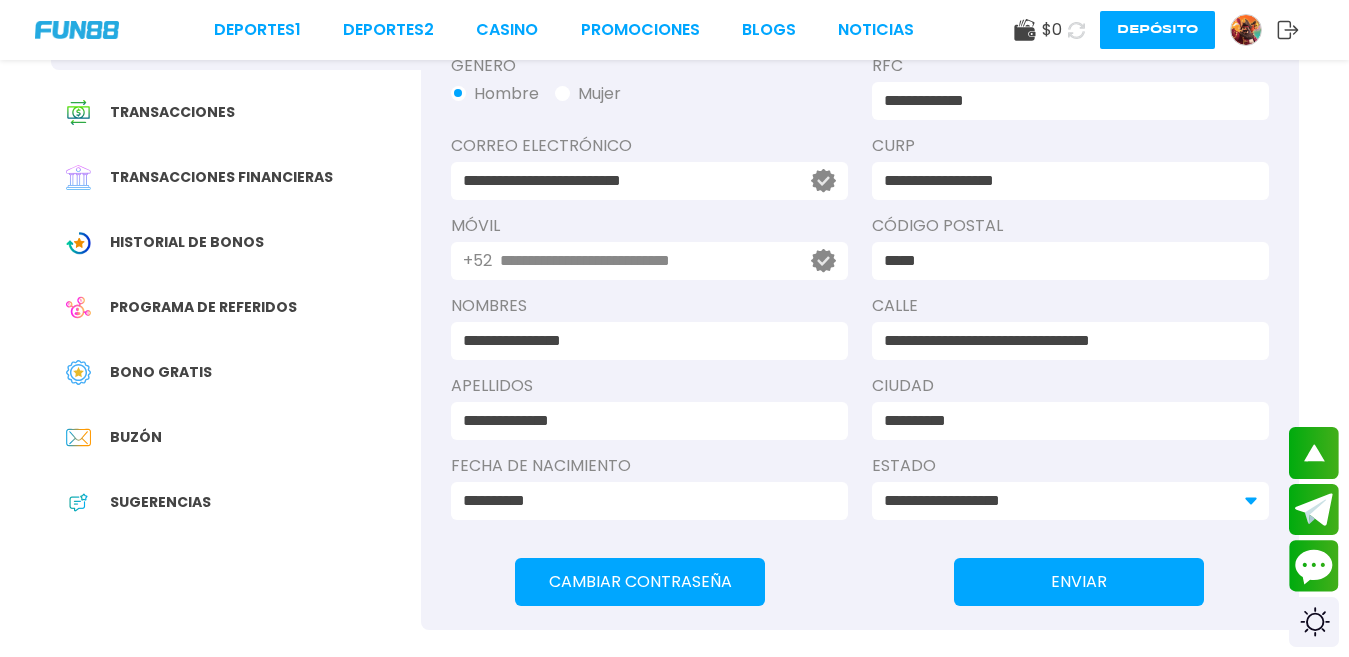 scroll, scrollTop: 240, scrollLeft: 0, axis: vertical 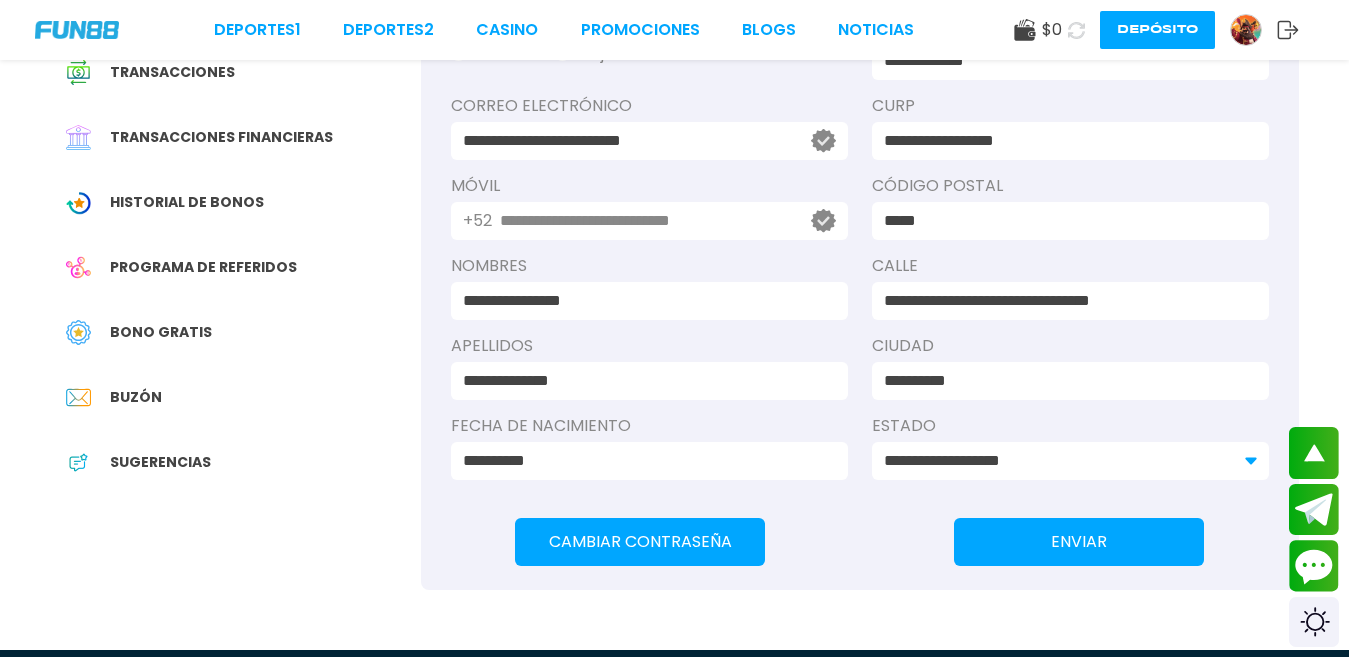 click on "ENVIAR" at bounding box center (1079, 542) 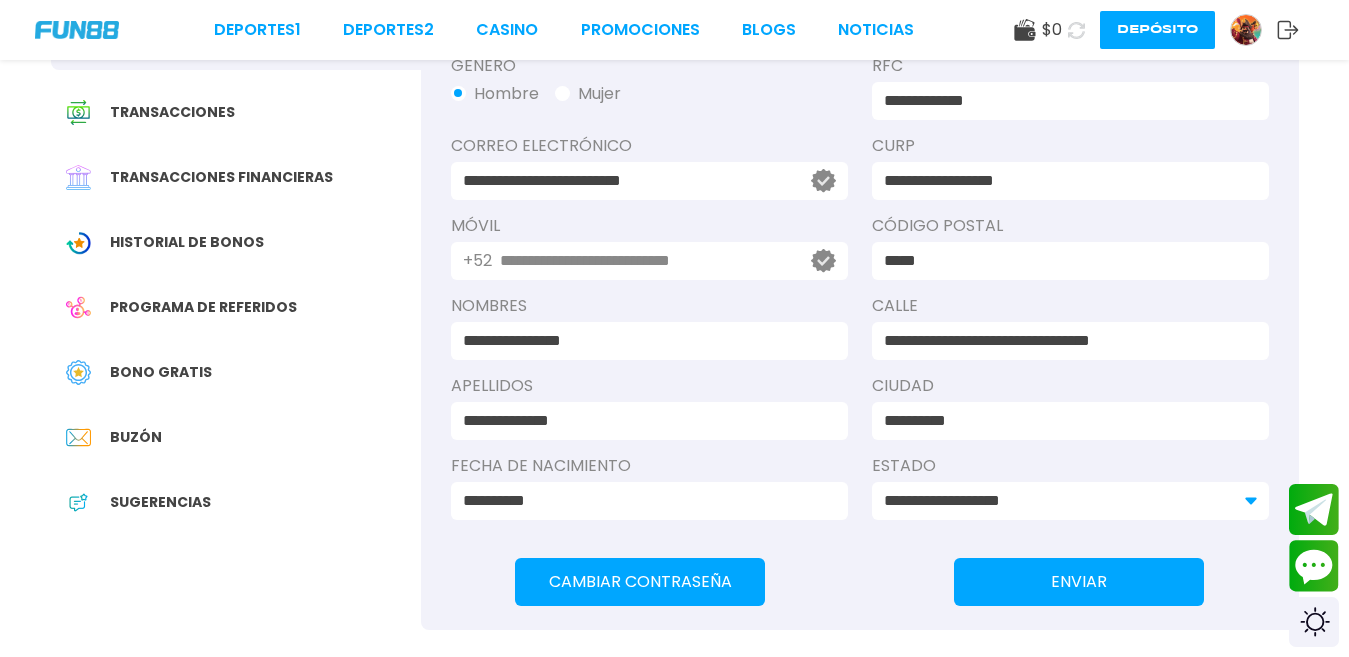 scroll, scrollTop: 0, scrollLeft: 0, axis: both 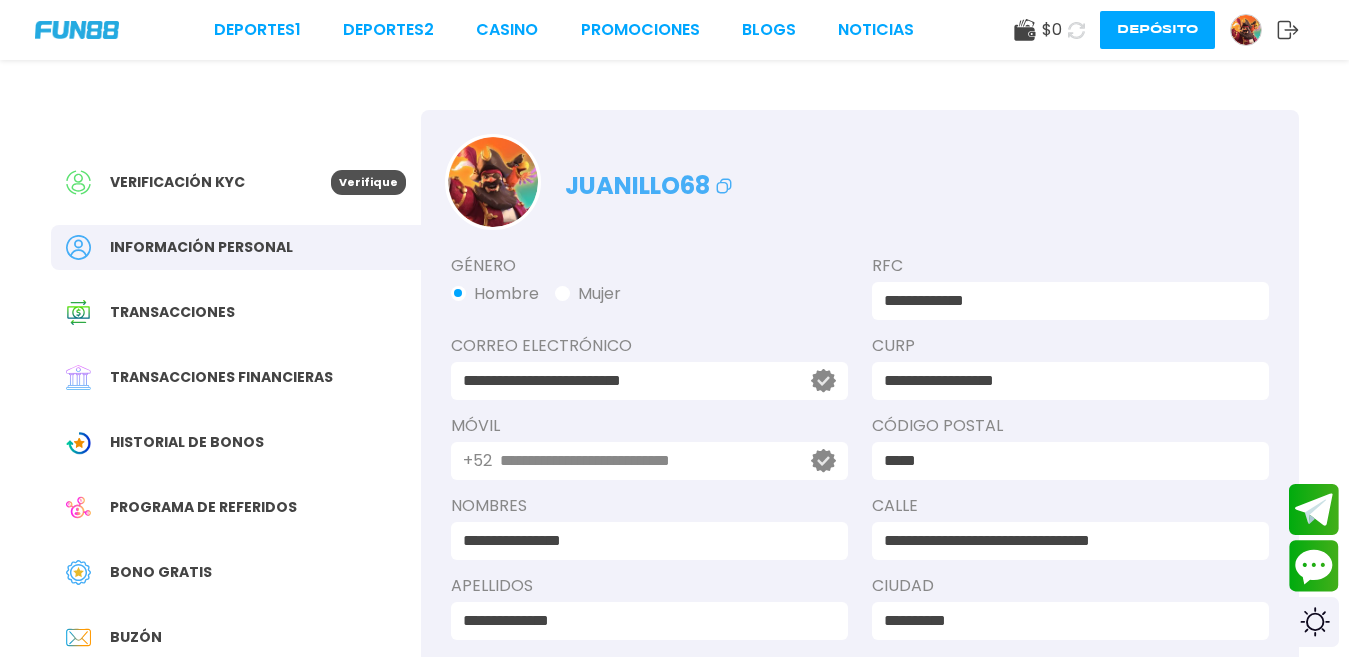 click on "Verifique" at bounding box center (368, 182) 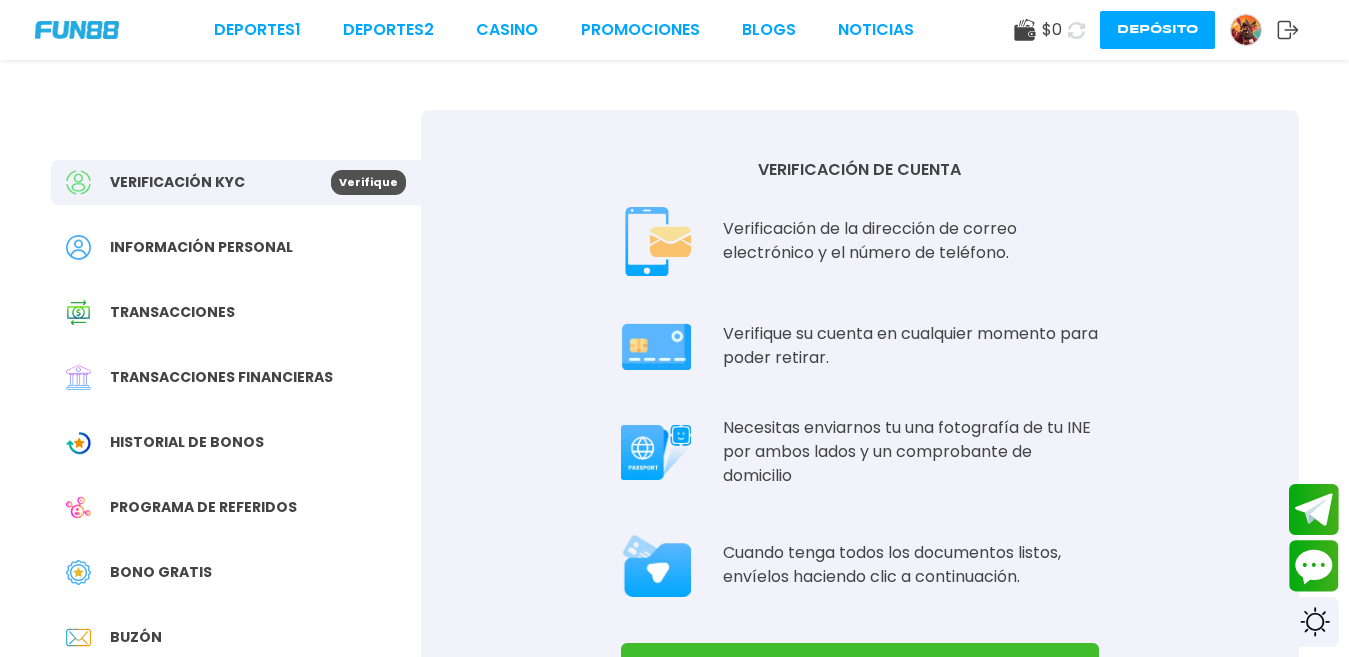 click at bounding box center [656, 346] 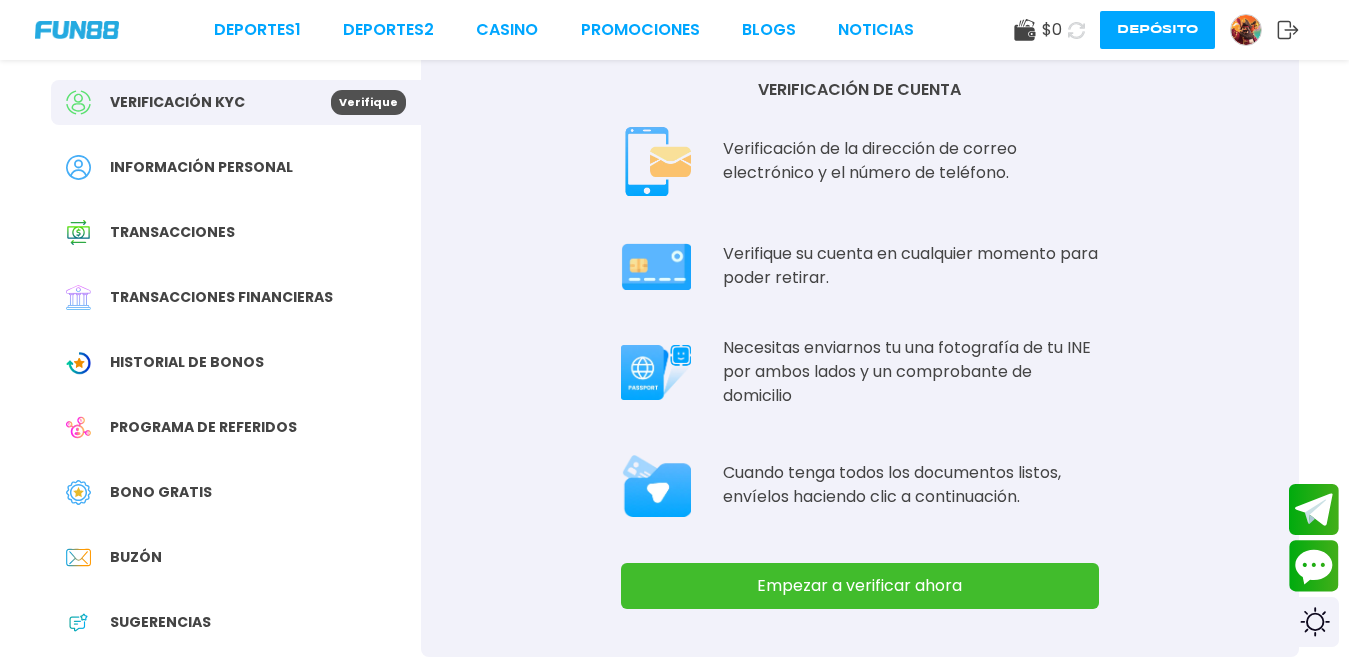 scroll, scrollTop: 160, scrollLeft: 0, axis: vertical 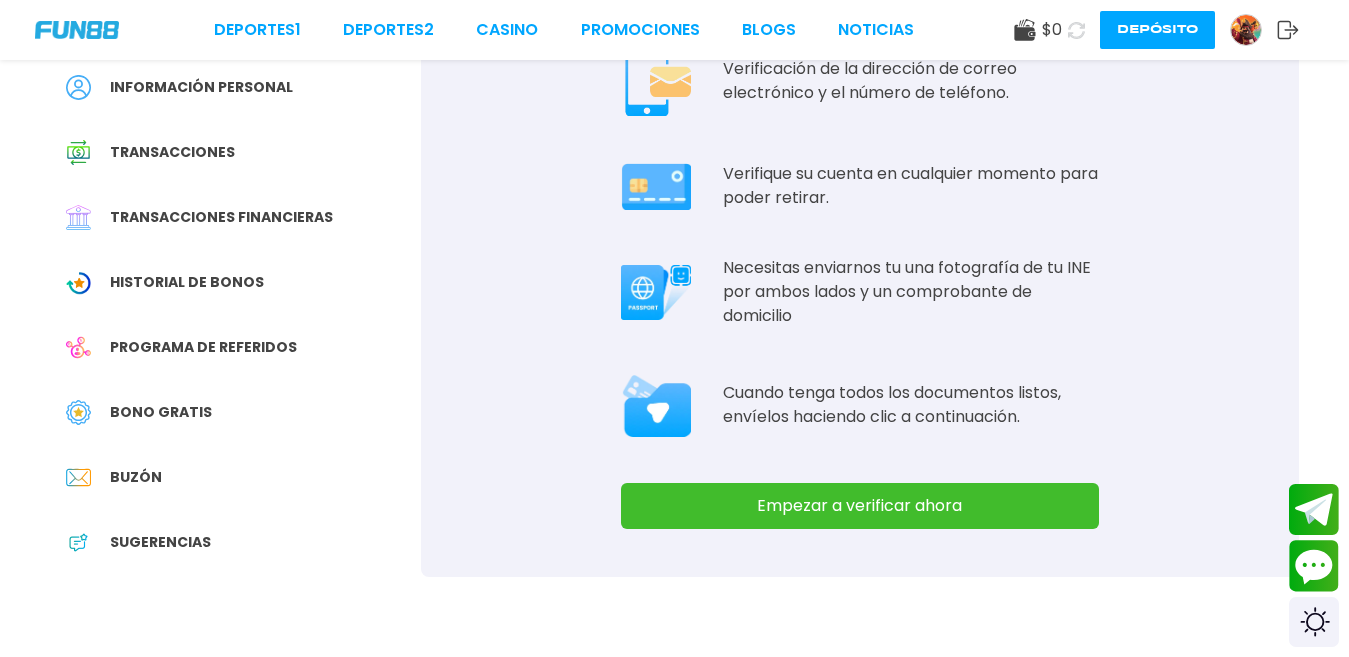 click on "Empezar a verificar ahora" at bounding box center (860, 506) 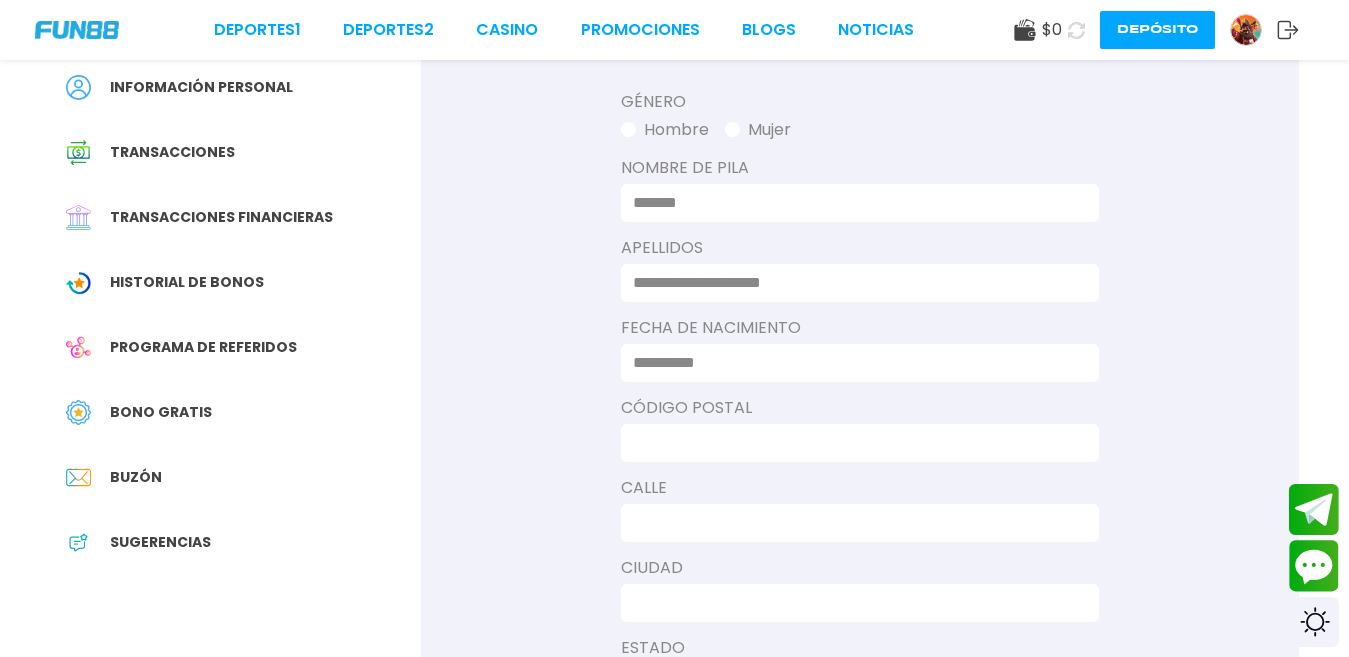 type on "**********" 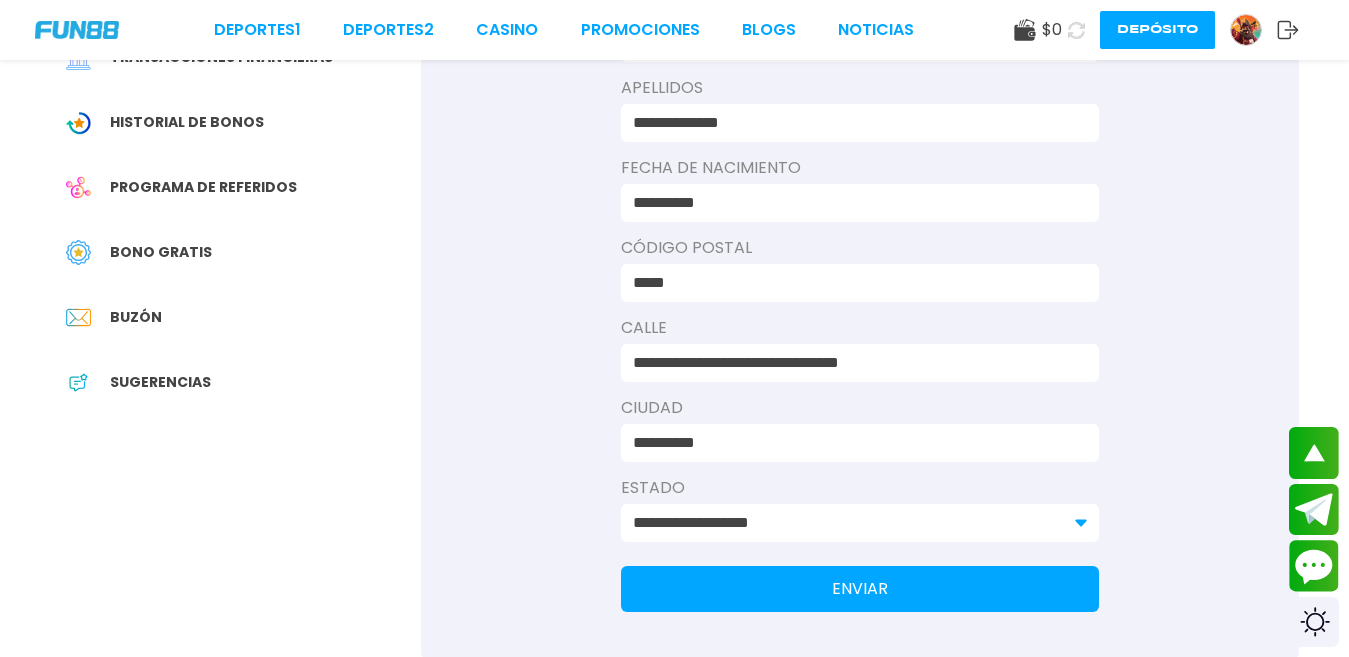 scroll, scrollTop: 360, scrollLeft: 0, axis: vertical 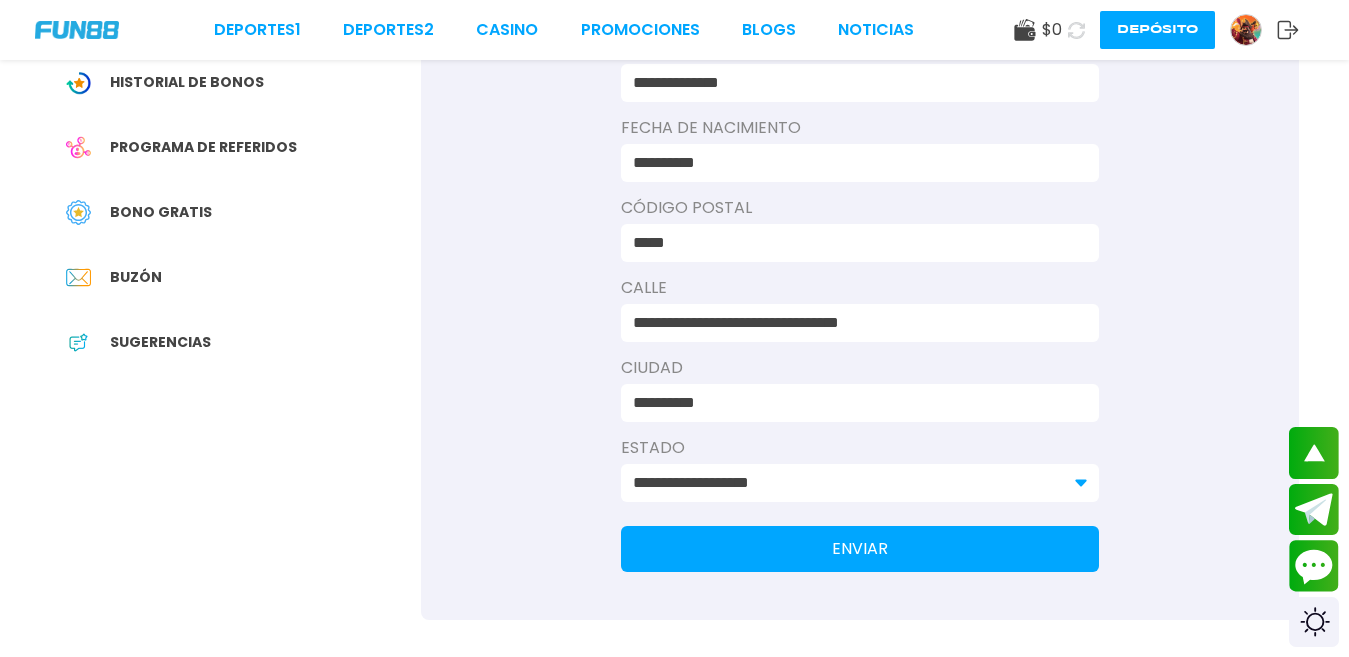 click on "ENVIAR" at bounding box center [860, 549] 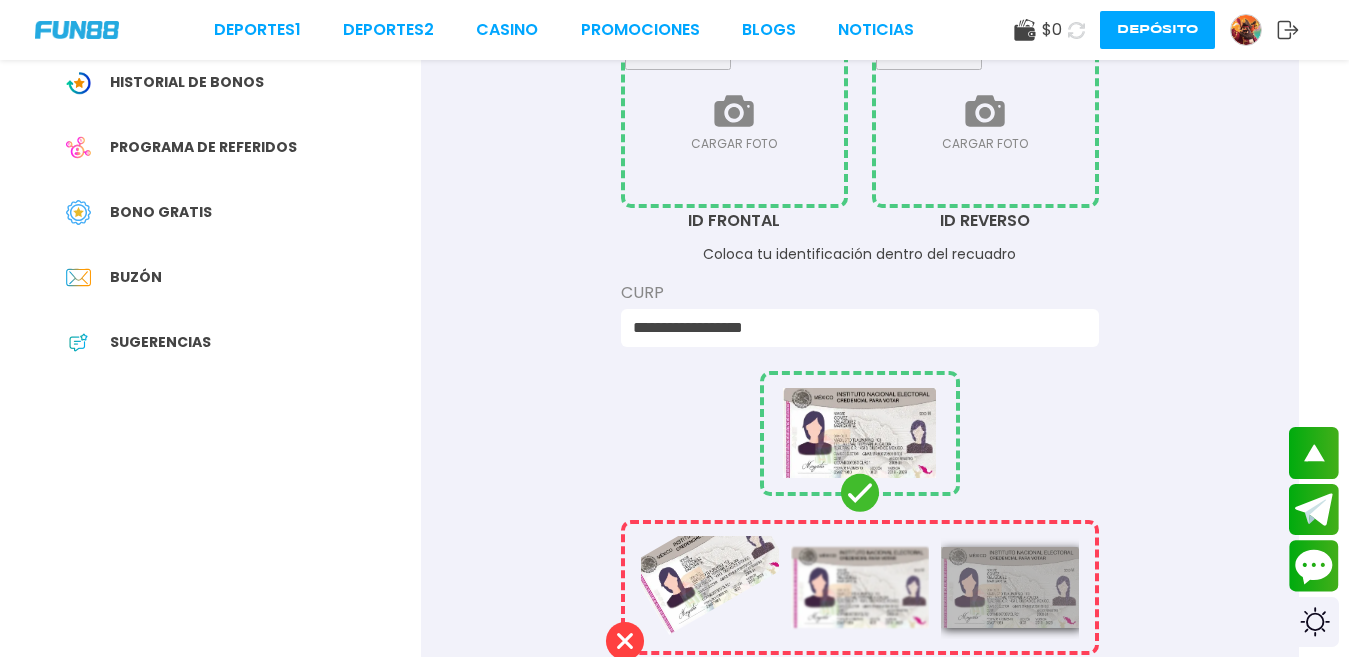 scroll, scrollTop: 0, scrollLeft: 0, axis: both 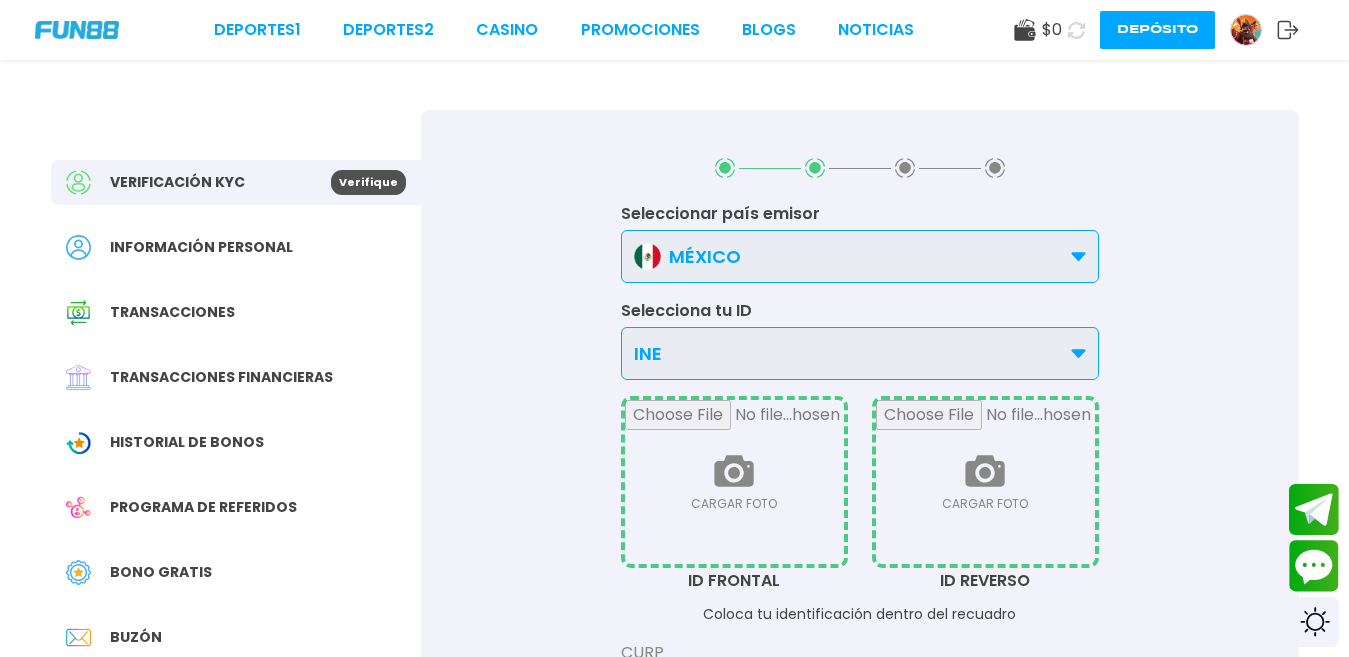 click at bounding box center [734, 482] 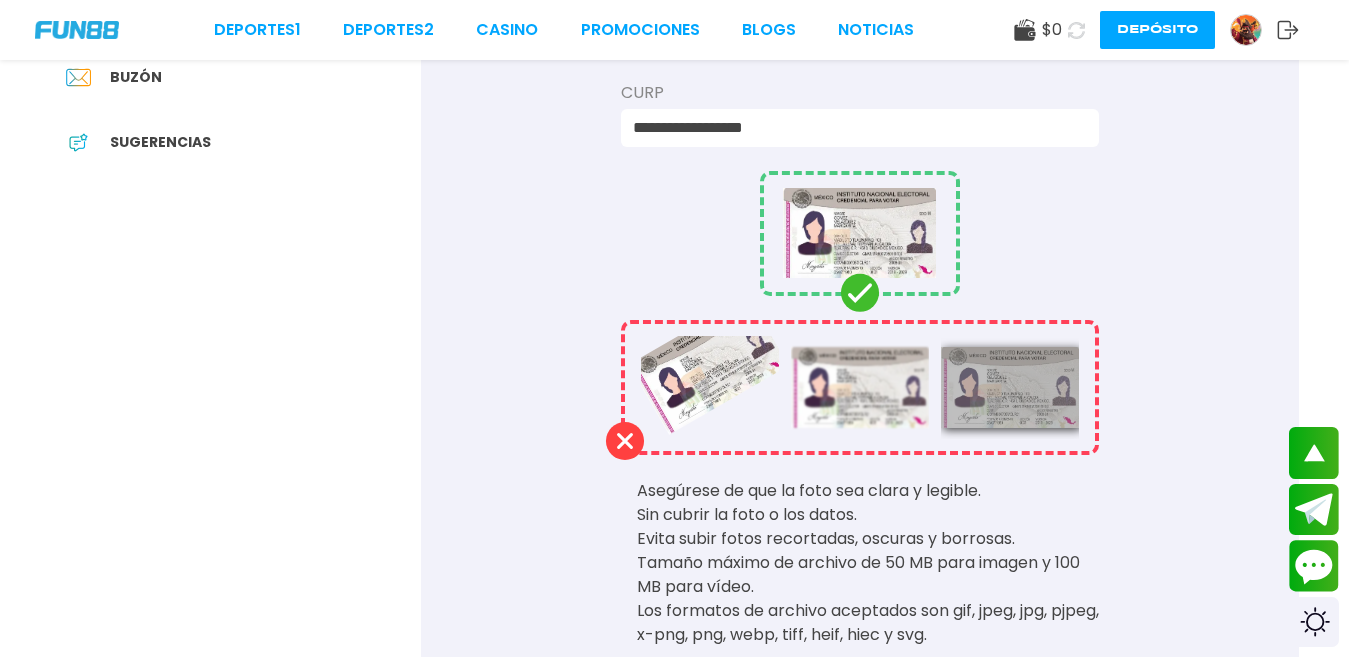 scroll, scrollTop: 520, scrollLeft: 0, axis: vertical 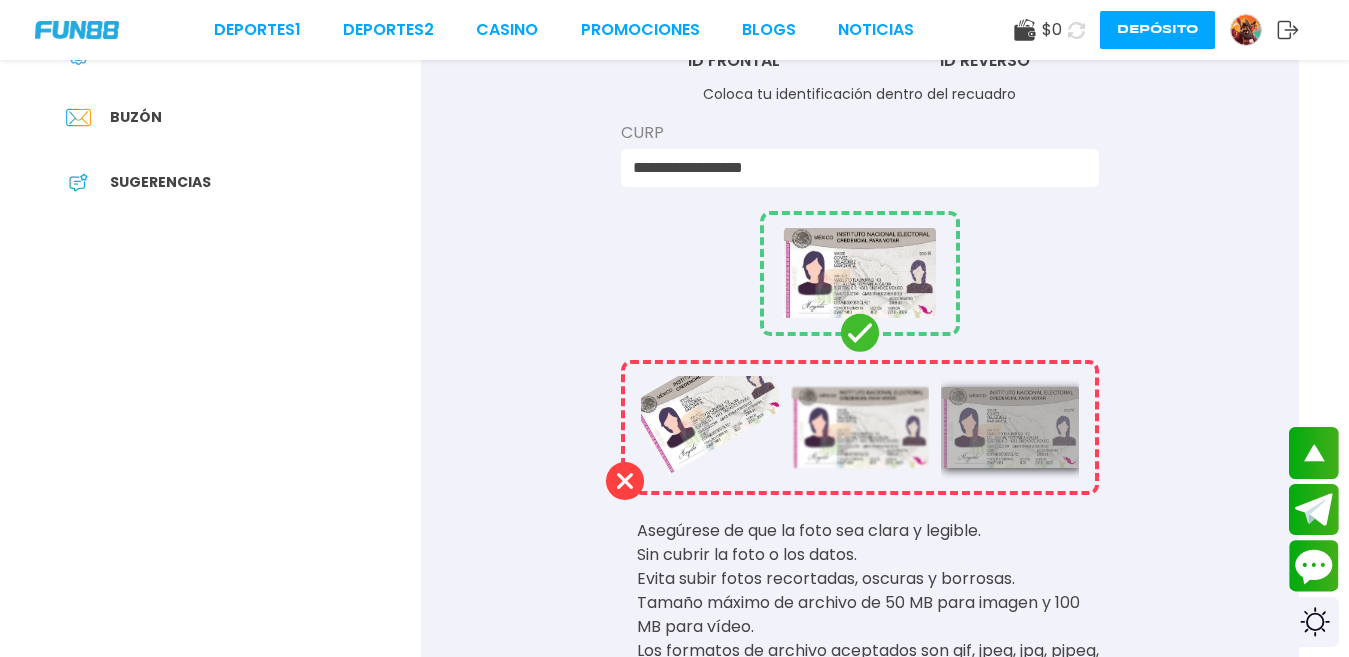 click on "**********" at bounding box center [860, 197] 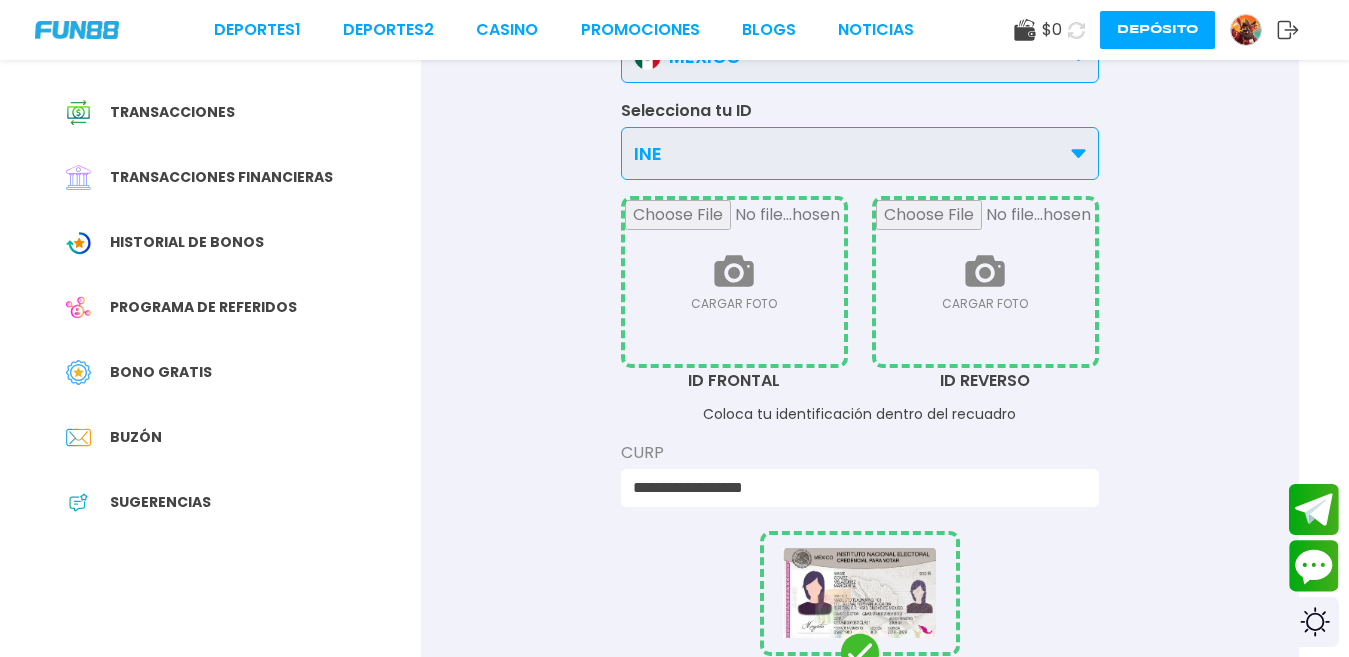 scroll, scrollTop: 160, scrollLeft: 0, axis: vertical 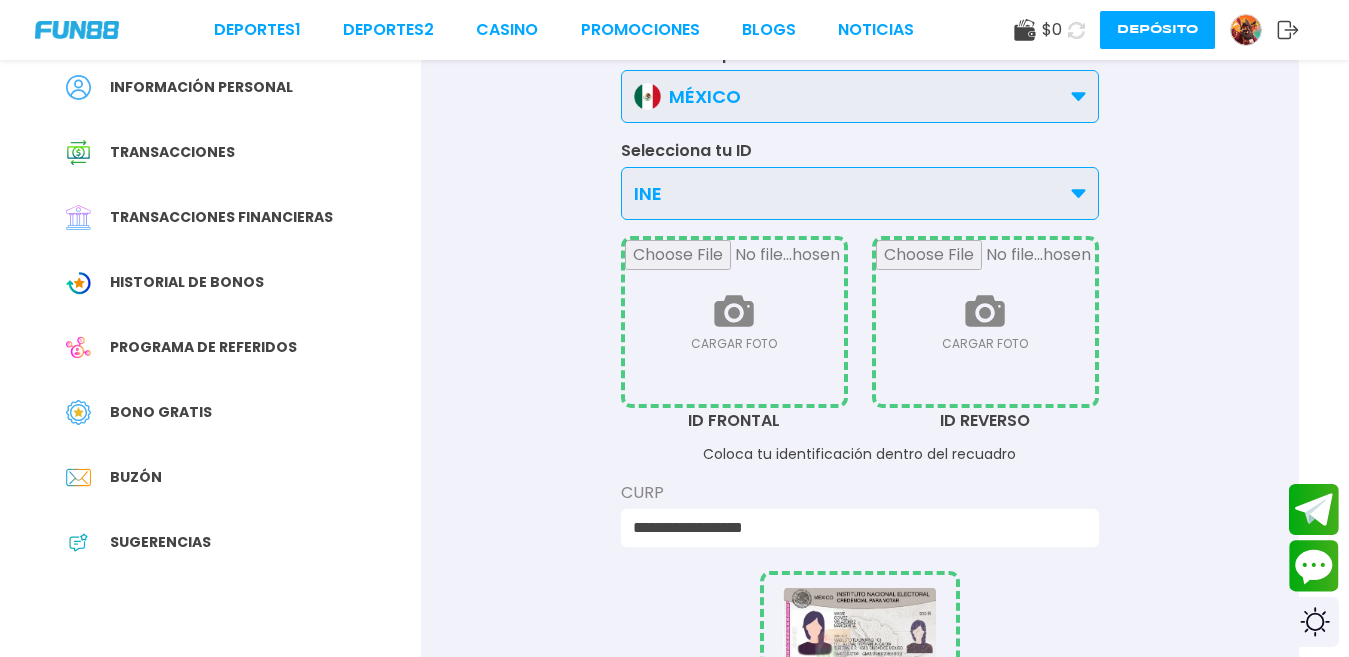 click at bounding box center (734, 322) 